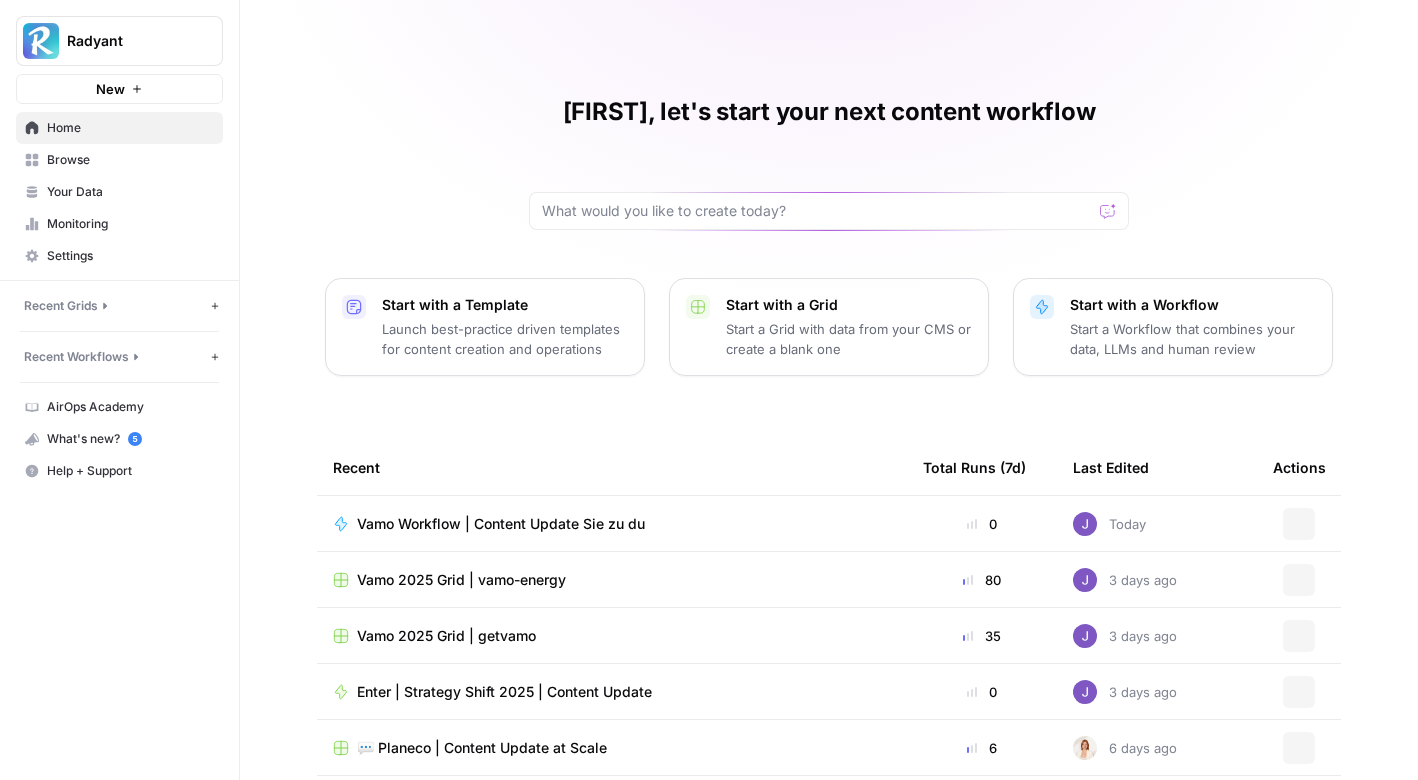 scroll, scrollTop: 0, scrollLeft: 0, axis: both 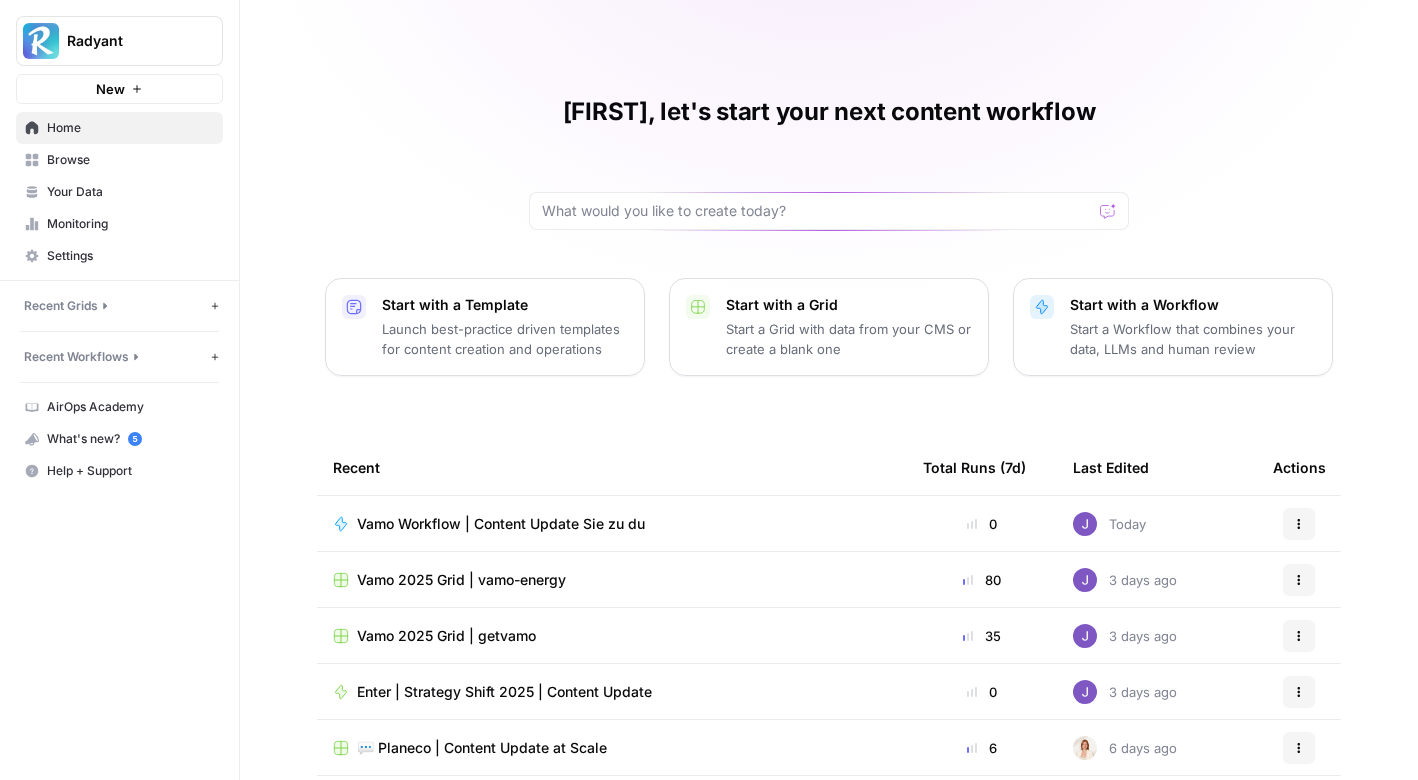 click 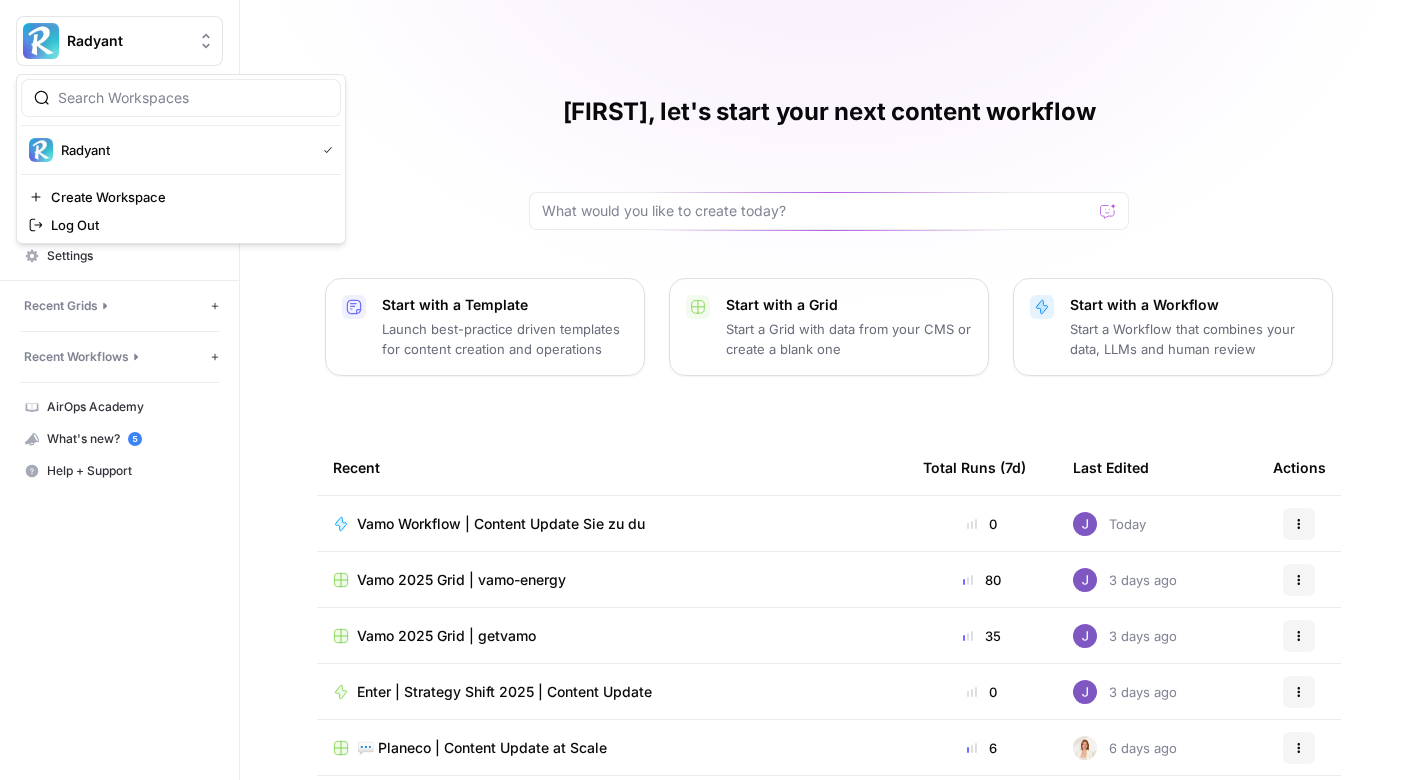 click on "[FIRST], let's start your next content workflow Start with a Template Launch best-practice driven templates for content creation and operations Start with a Grid Start a Grid with data from your CMS or create a blank one Start with a Workflow Start a Workflow that combines your data, LLMs and human review Recent Total Runs (7d) Last Edited Actions Vamo Workflow | Content Update Sie zu du 0 Today Actions Vamo 2025 Grid | vamo-energy 80 3 days ago Actions Vamo 2025 Grid | getvamo 35 3 days ago Actions Enter | Strategy Shift 2025 | Content Update 0 3 days ago Actions 💬 Planeco | Content Update at Scale 6 6 days ago Actions Planeco | Content Update 0 6 days ago Actions ✅ Enter | Strategy Shift 2025 | Blog Posts Update 1.03k 6 days ago Actions" at bounding box center (829, 460) 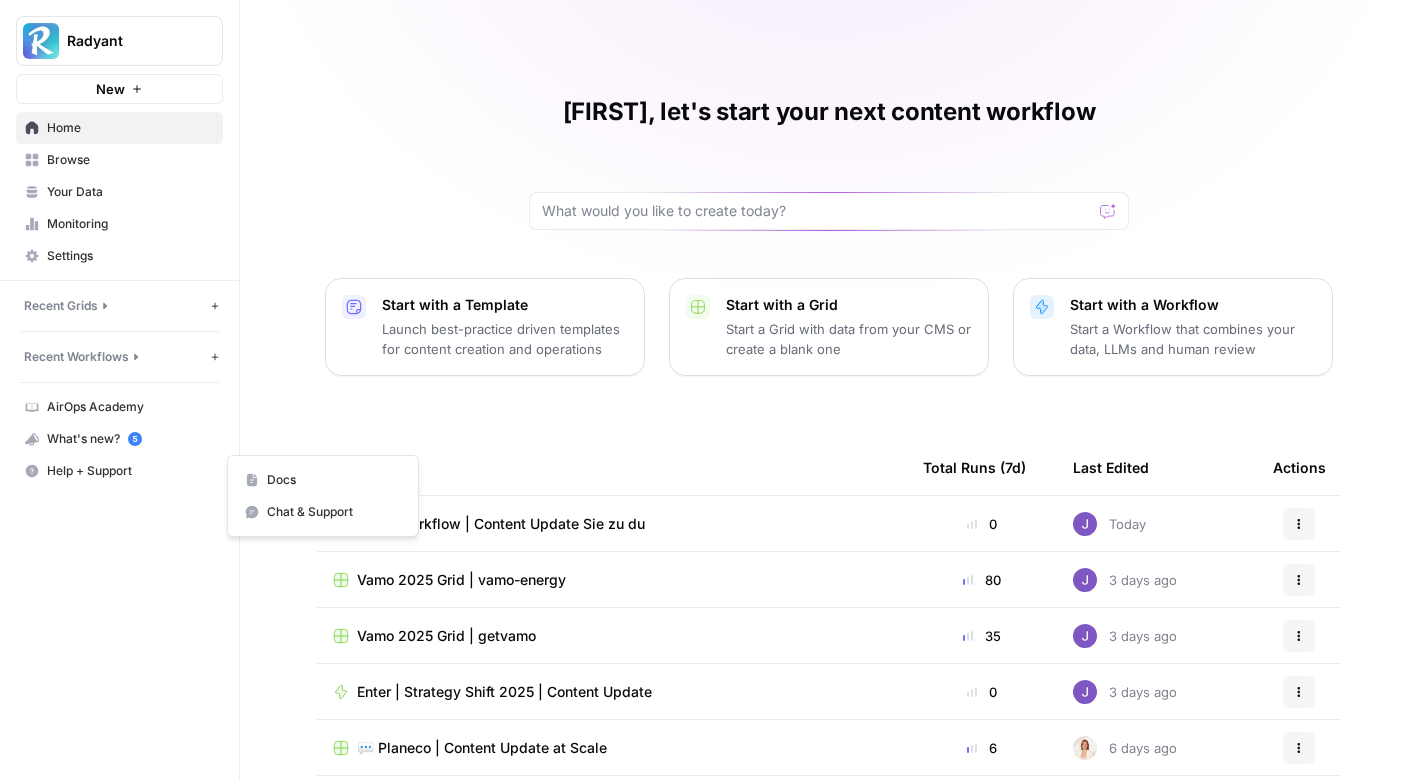 click on "Help + Support" at bounding box center (130, 471) 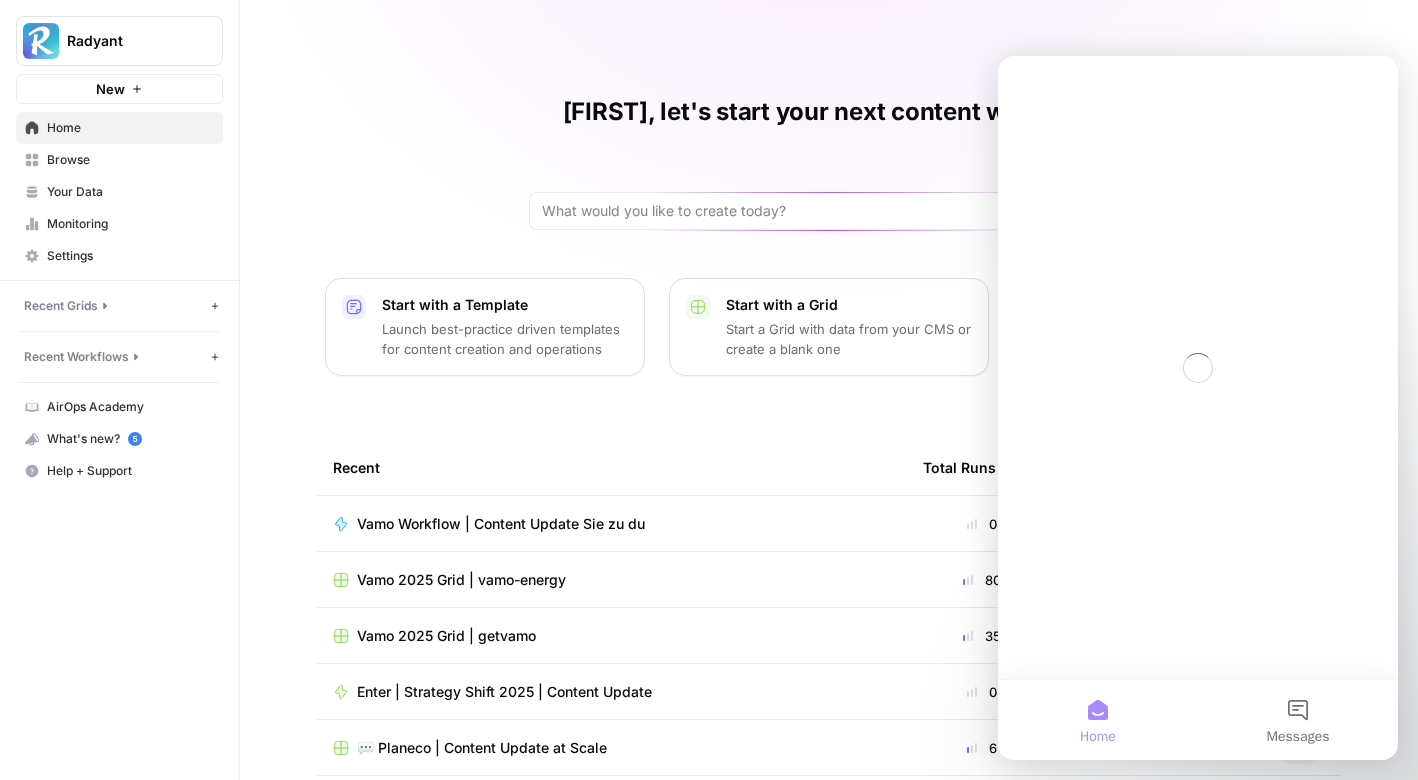 scroll, scrollTop: 0, scrollLeft: 0, axis: both 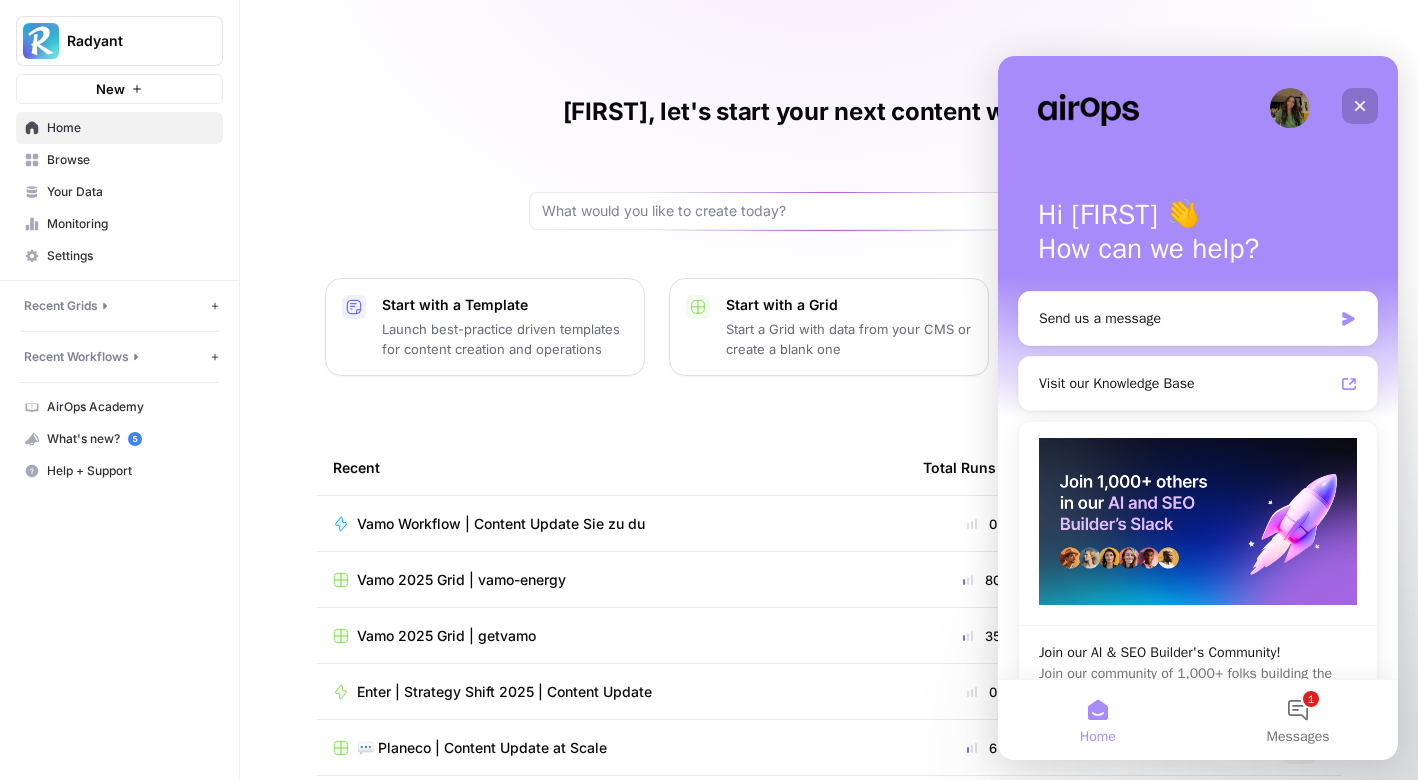 click 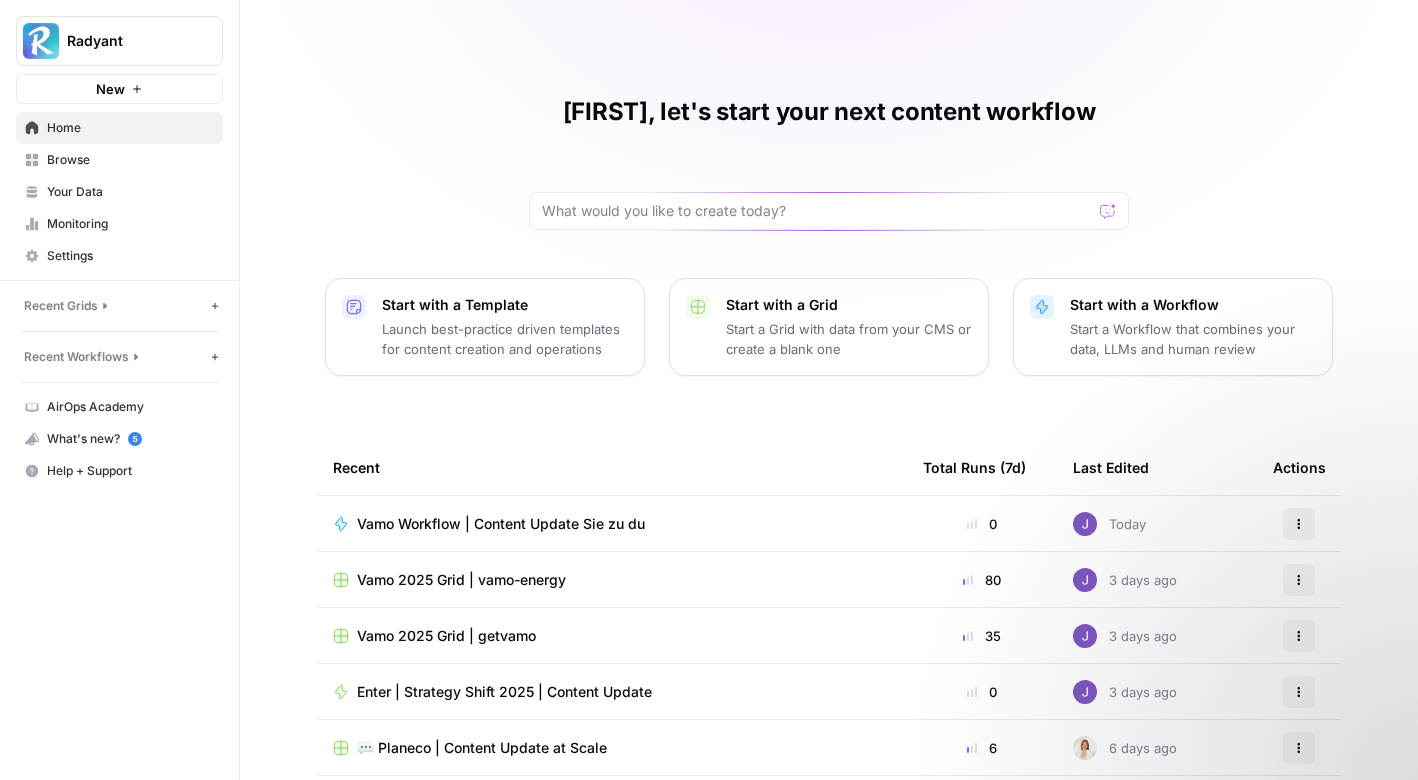 scroll, scrollTop: 0, scrollLeft: 0, axis: both 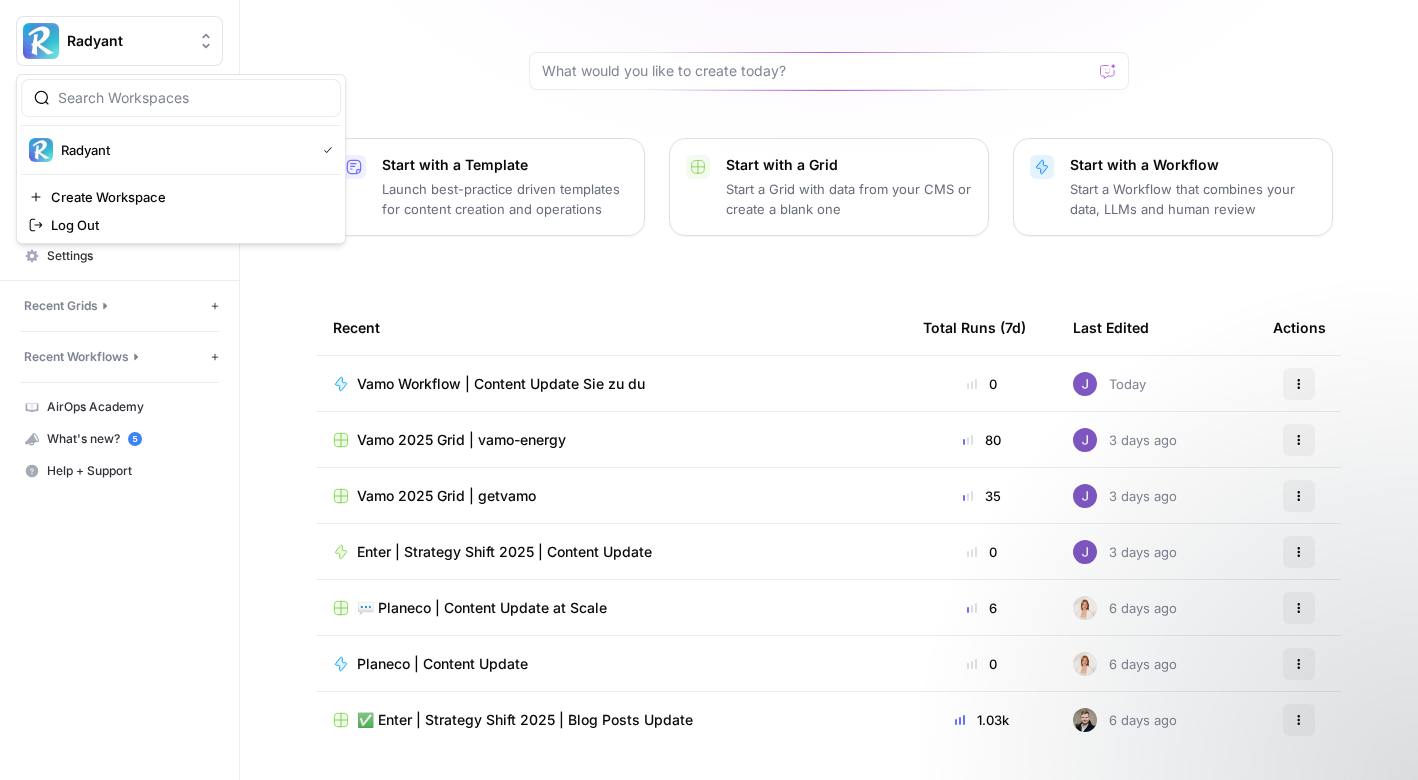 click on "Radyant" at bounding box center [127, 41] 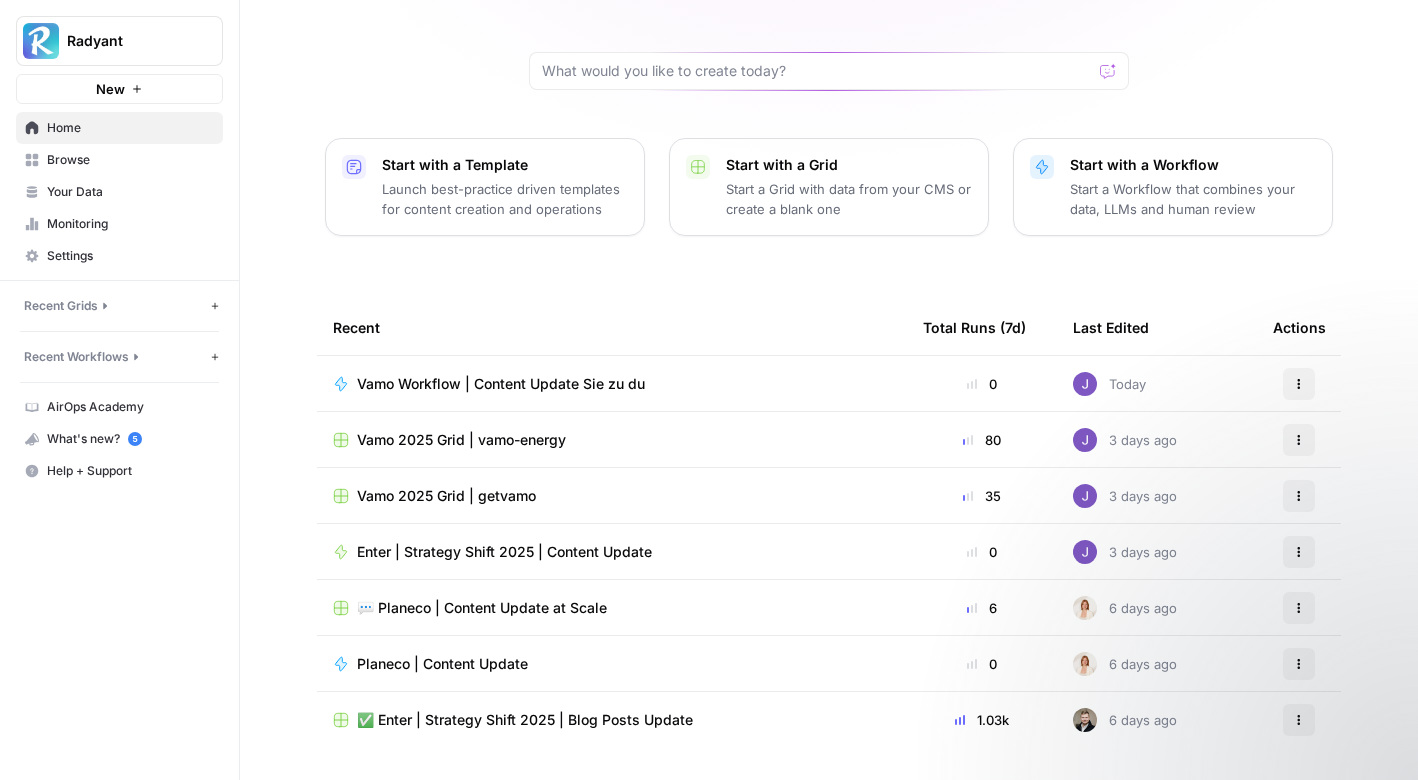click on "Home" at bounding box center [130, 128] 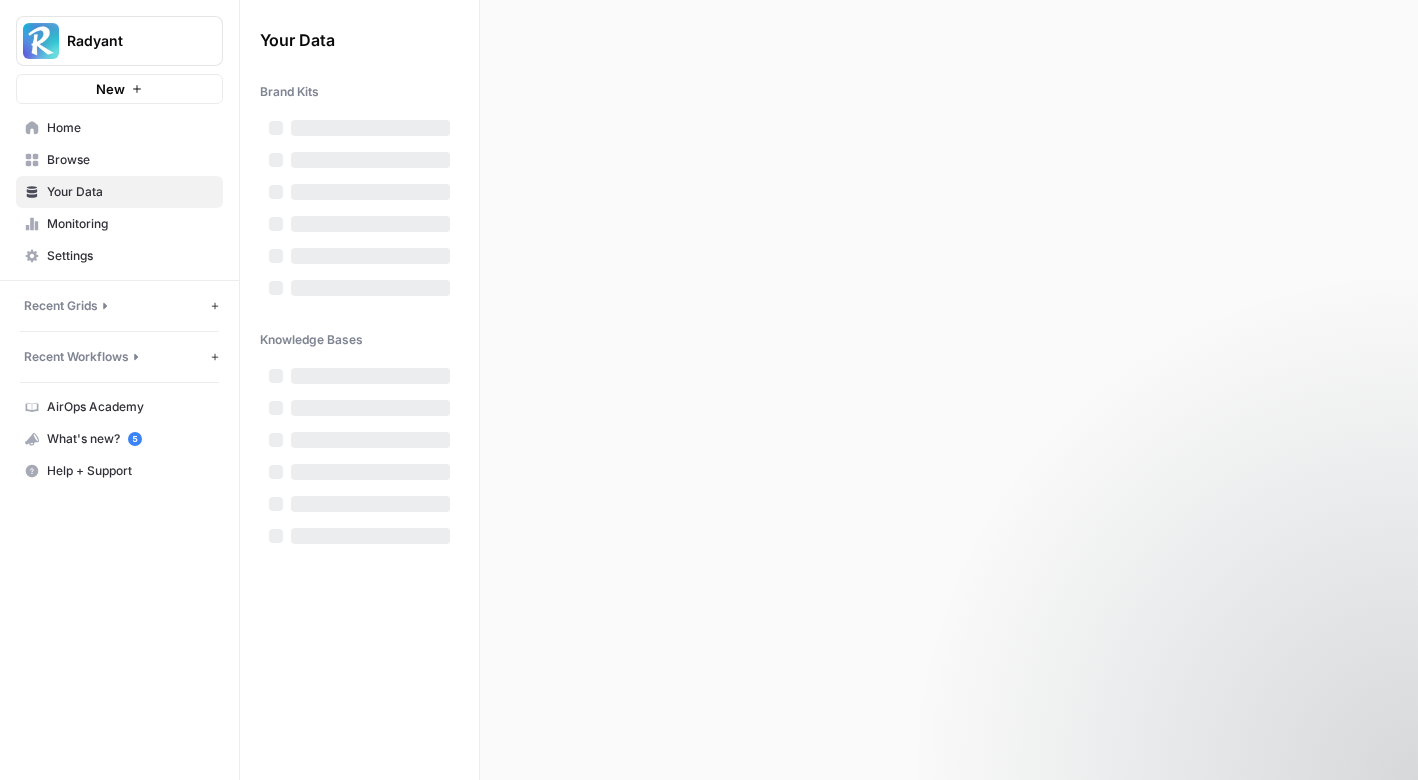 scroll, scrollTop: 0, scrollLeft: 0, axis: both 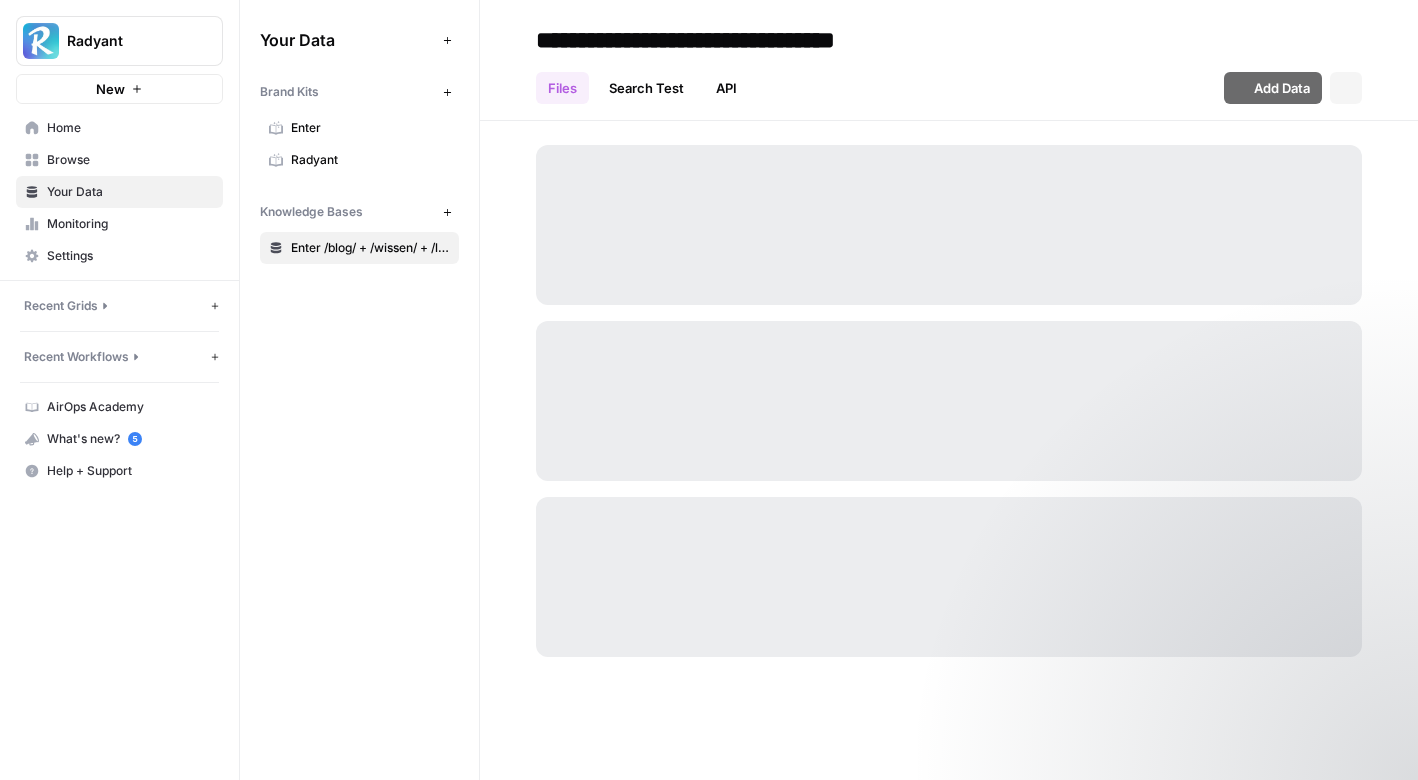 click on "Browse" at bounding box center (130, 160) 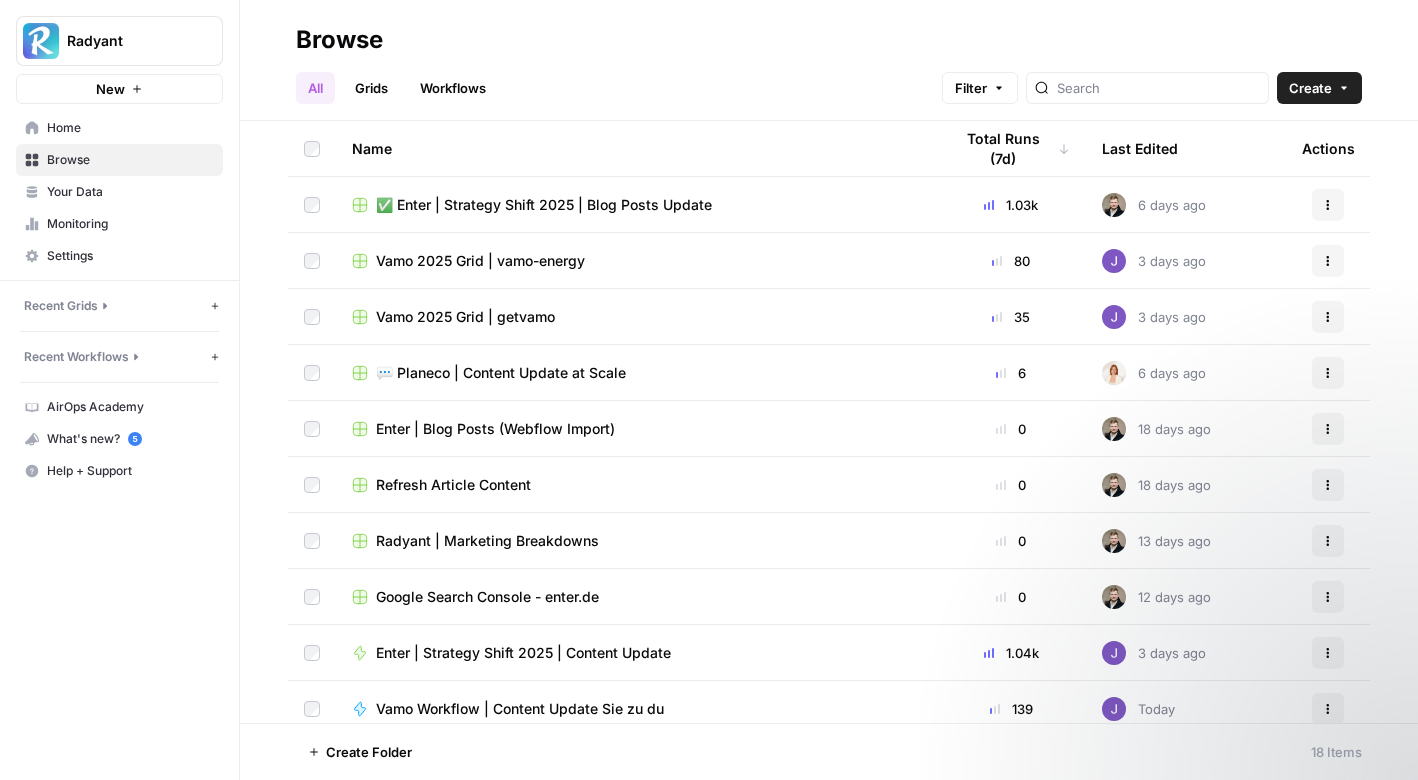 click on "Your Data" at bounding box center [130, 192] 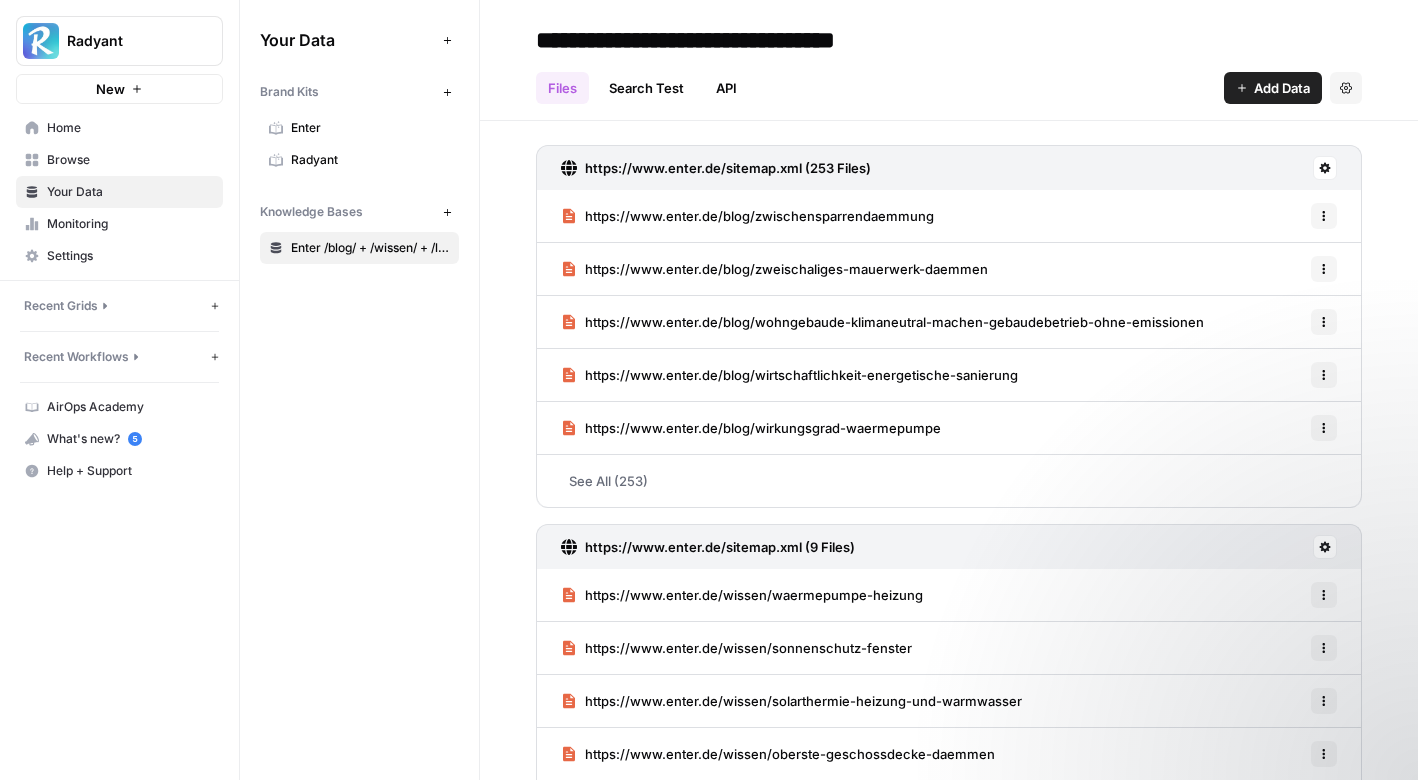 click on "Monitoring" at bounding box center [130, 224] 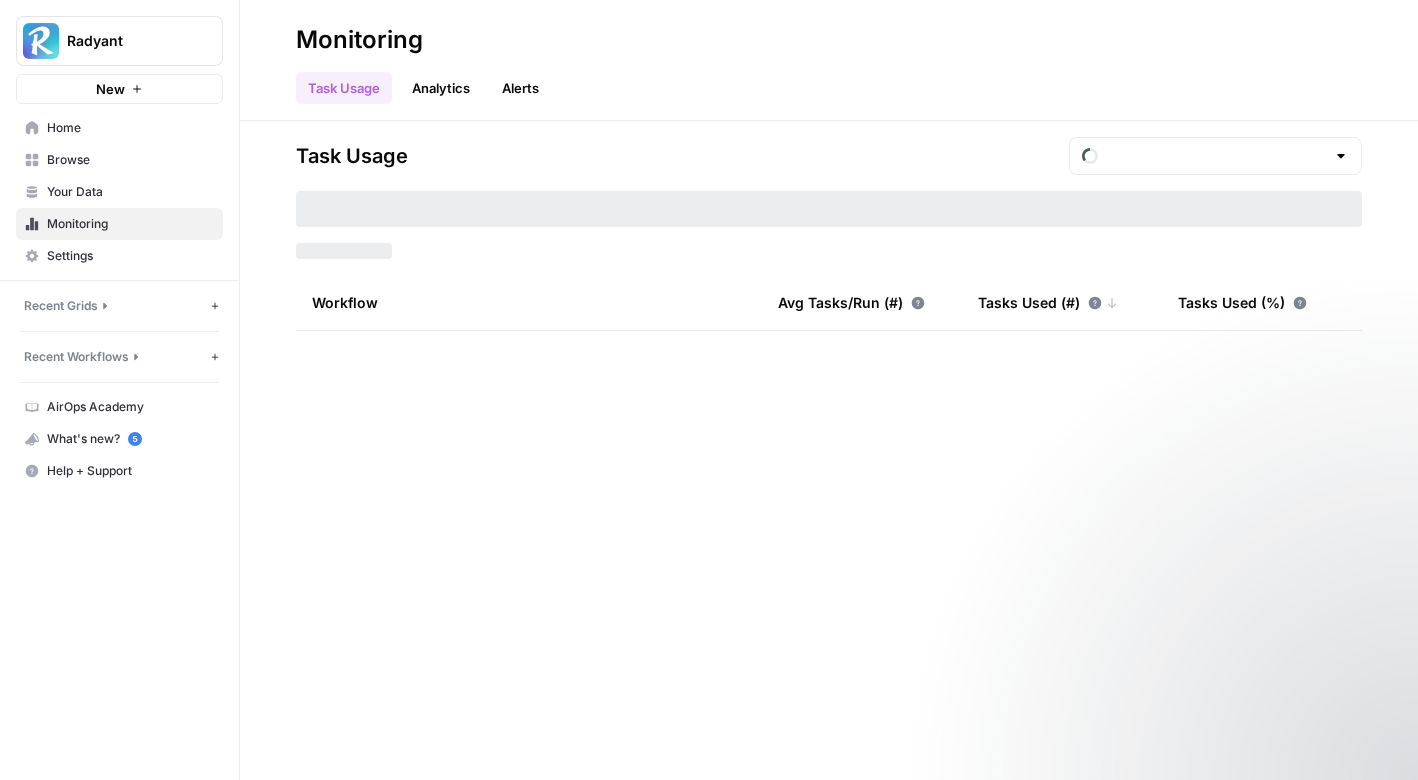 type on "[MONTH] Tasks" 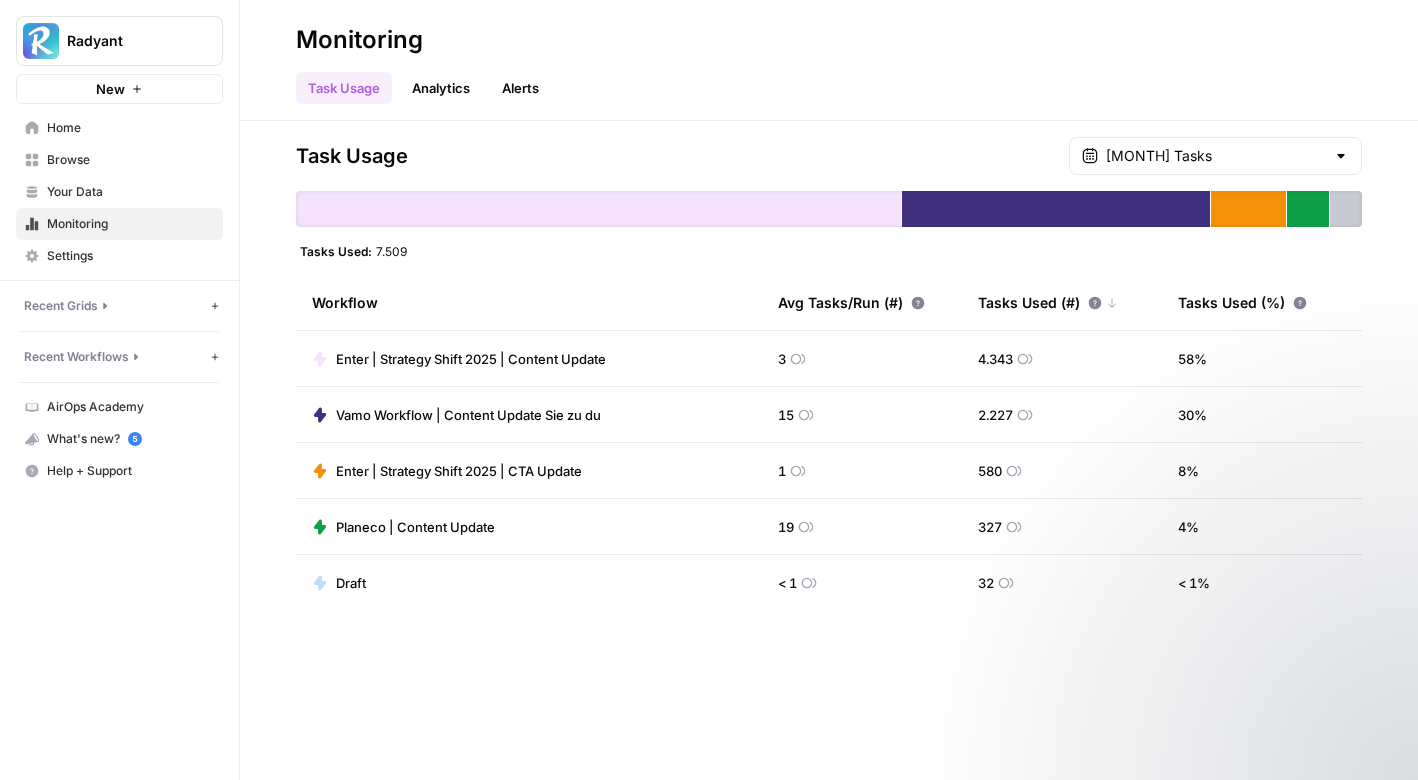 click on "Analytics" at bounding box center [441, 88] 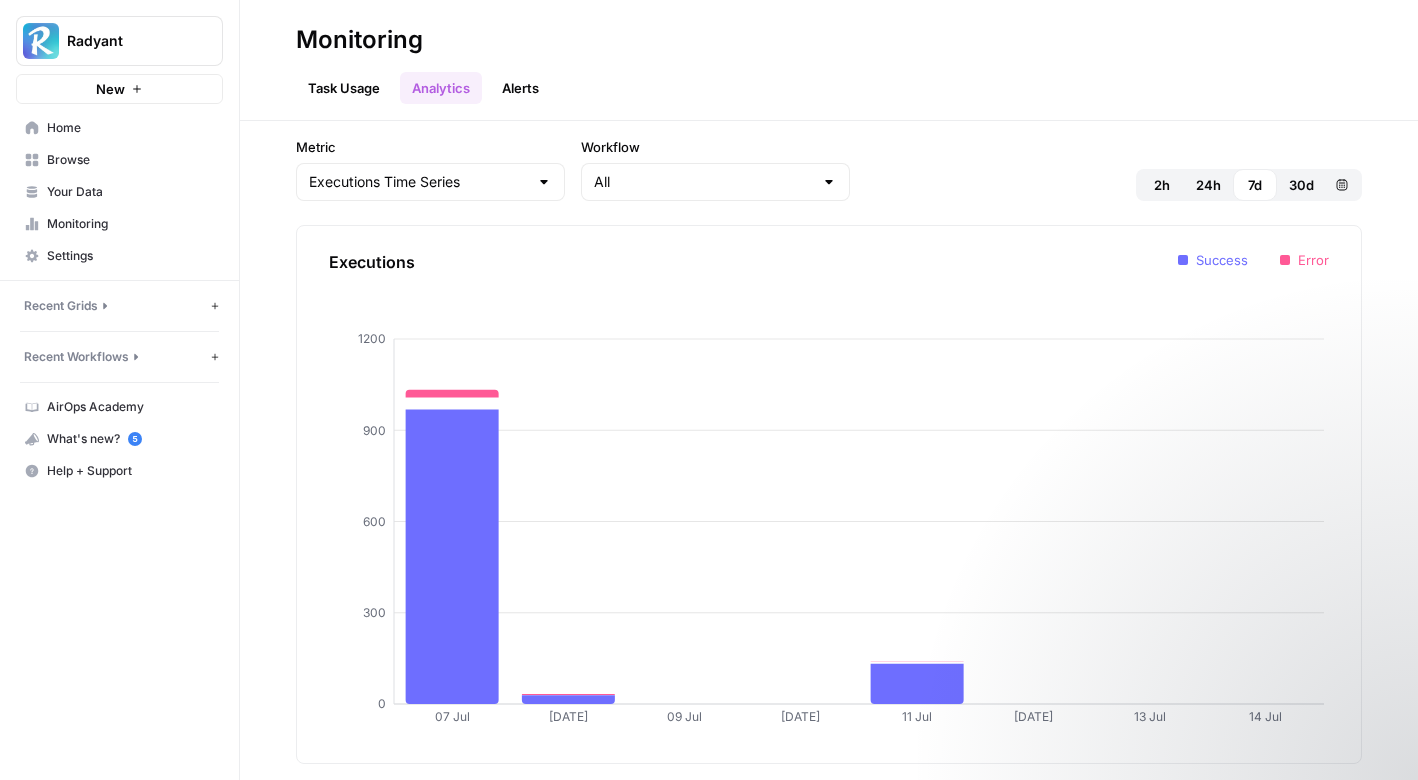 click on "Alerts" at bounding box center (520, 88) 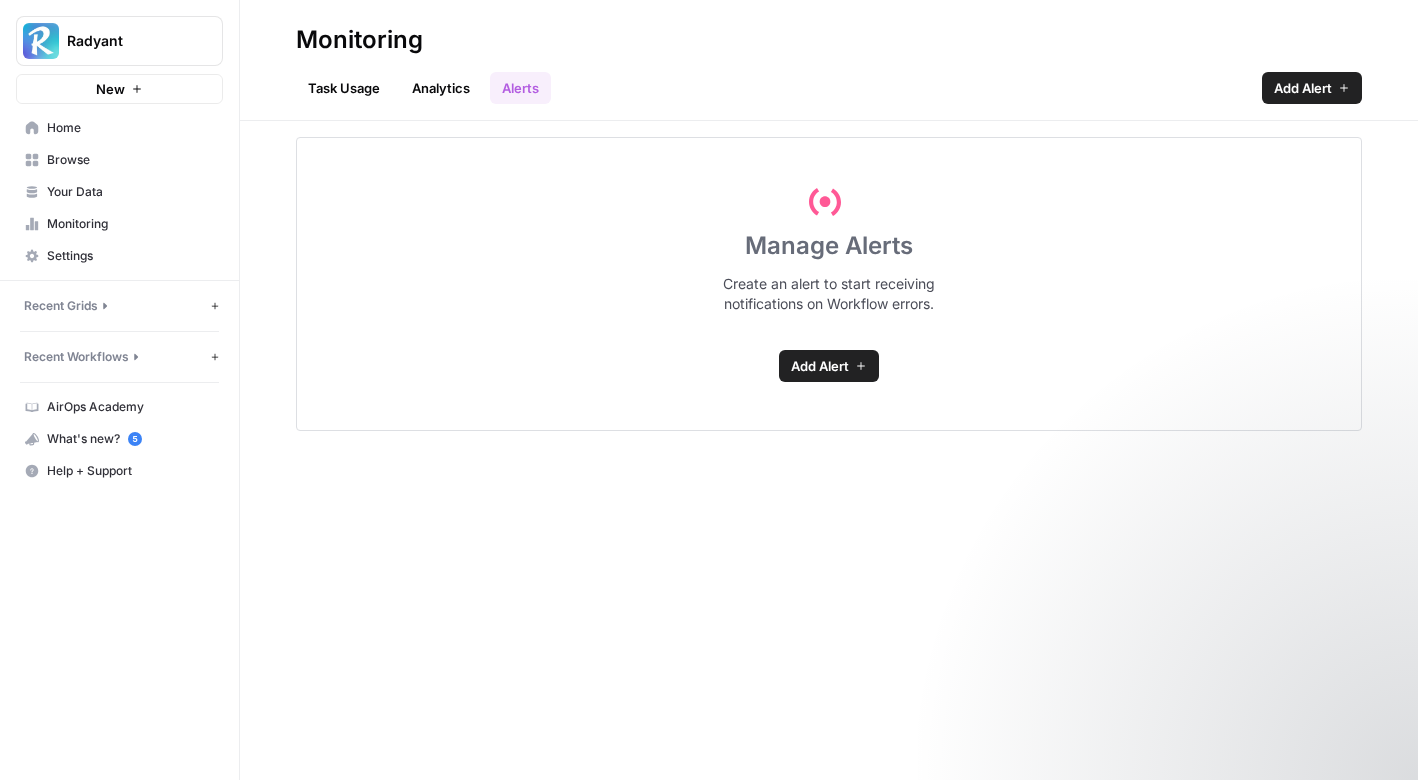 click on "Settings" at bounding box center [119, 256] 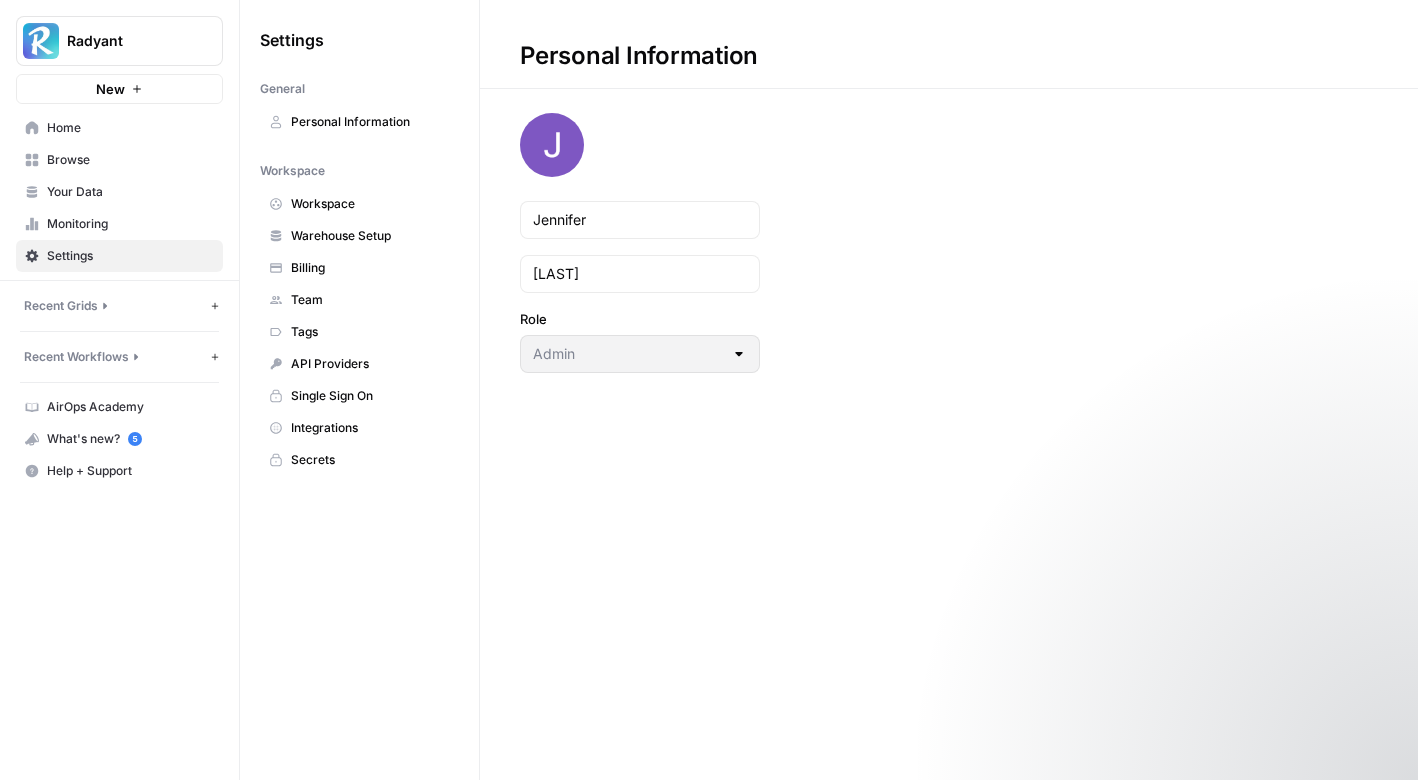 click on "Personal Information" at bounding box center (370, 122) 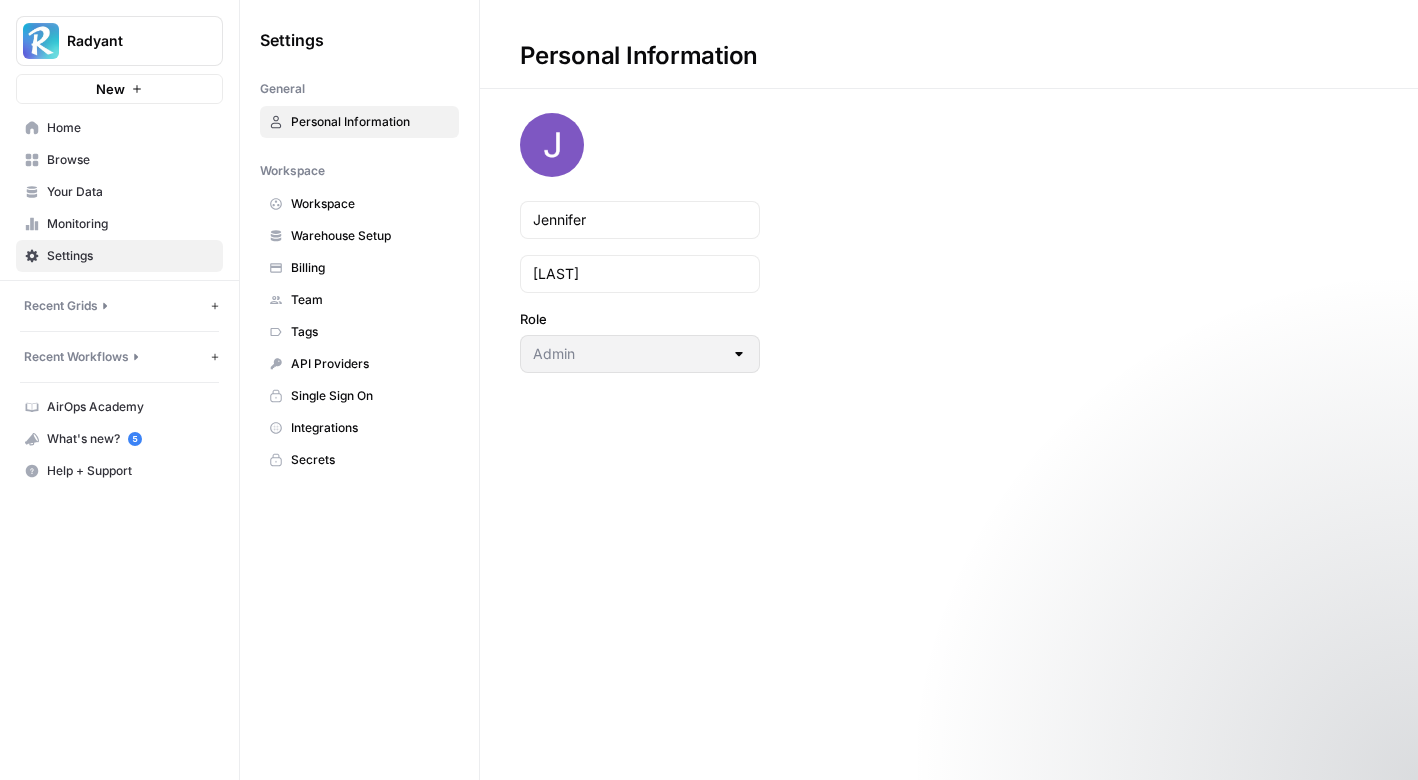 click on "Workspace" at bounding box center (359, 204) 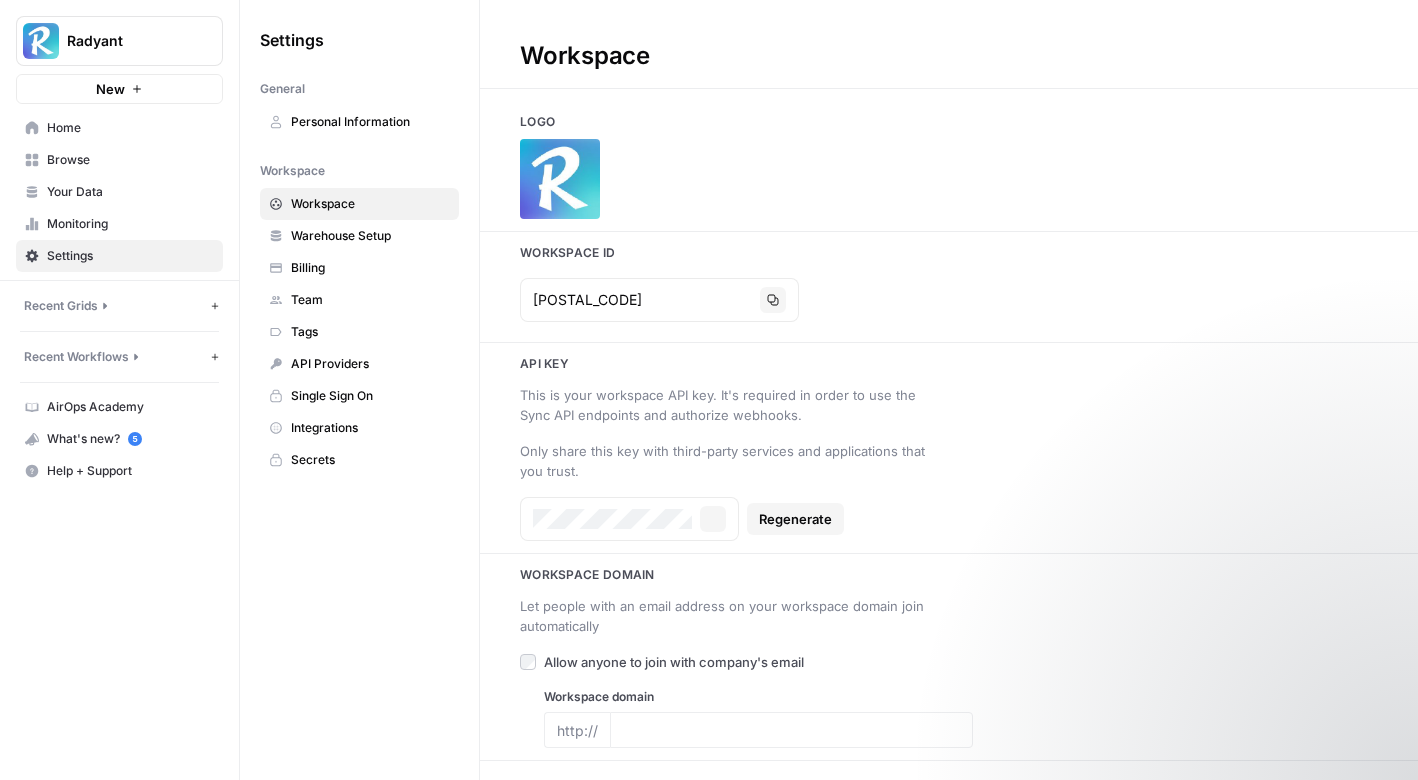 type on "radyant.io" 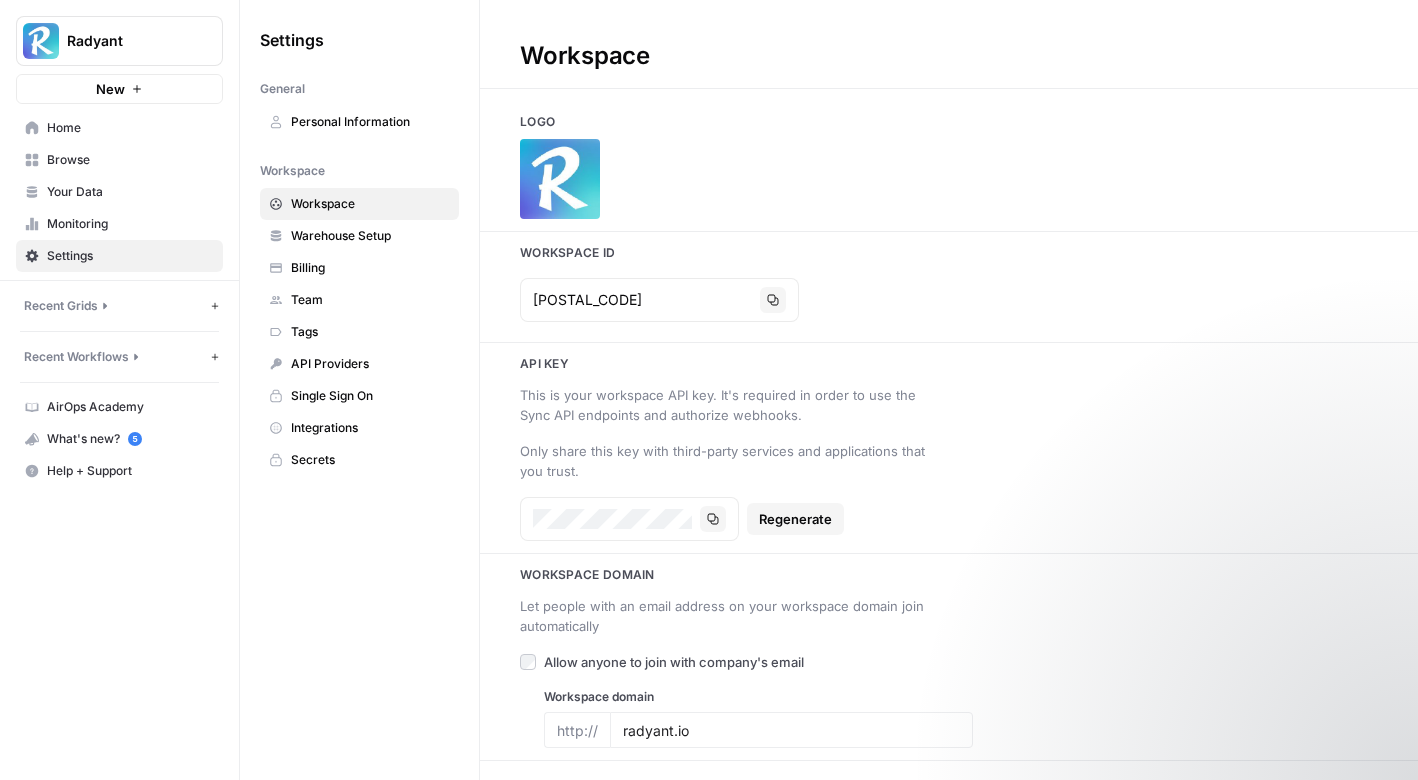 click on "Warehouse Setup" at bounding box center (359, 236) 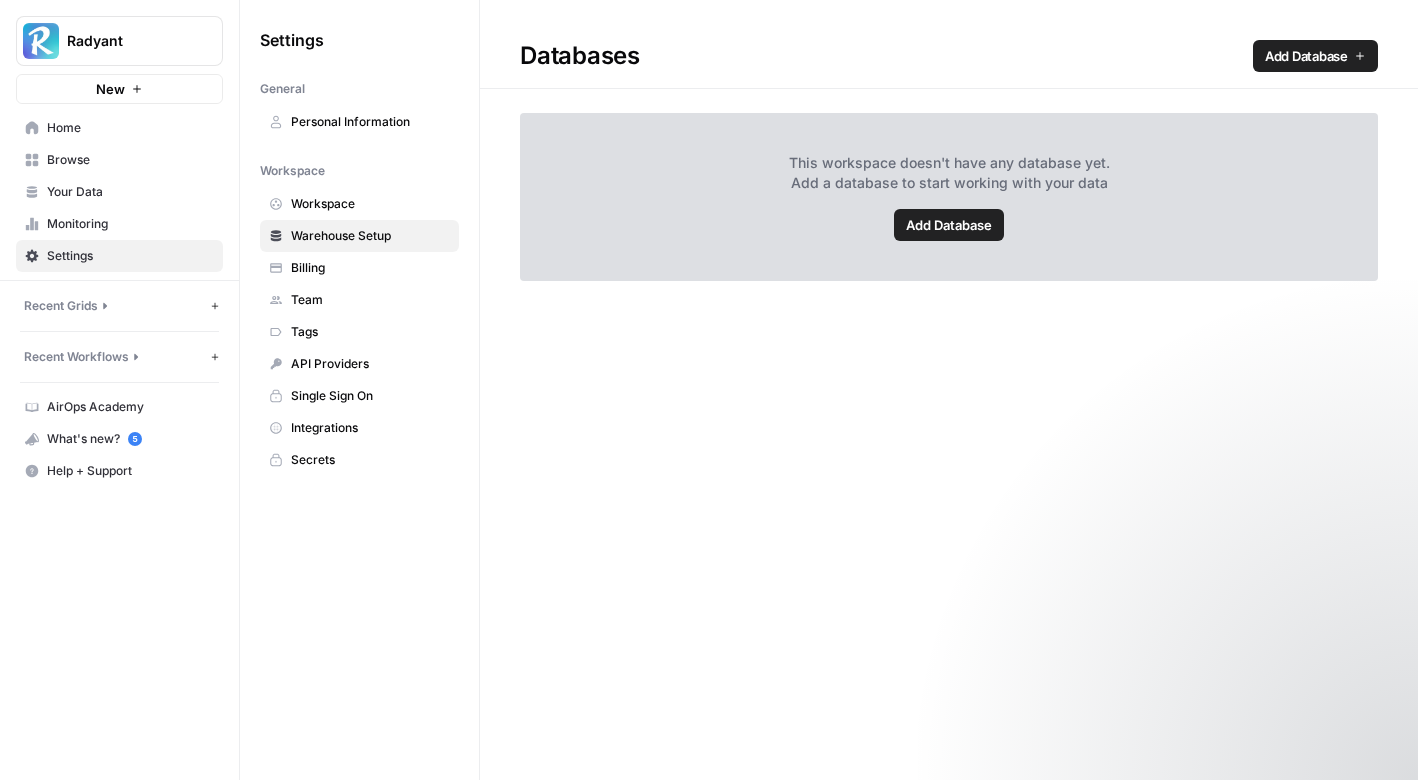 click on "Billing" at bounding box center (370, 268) 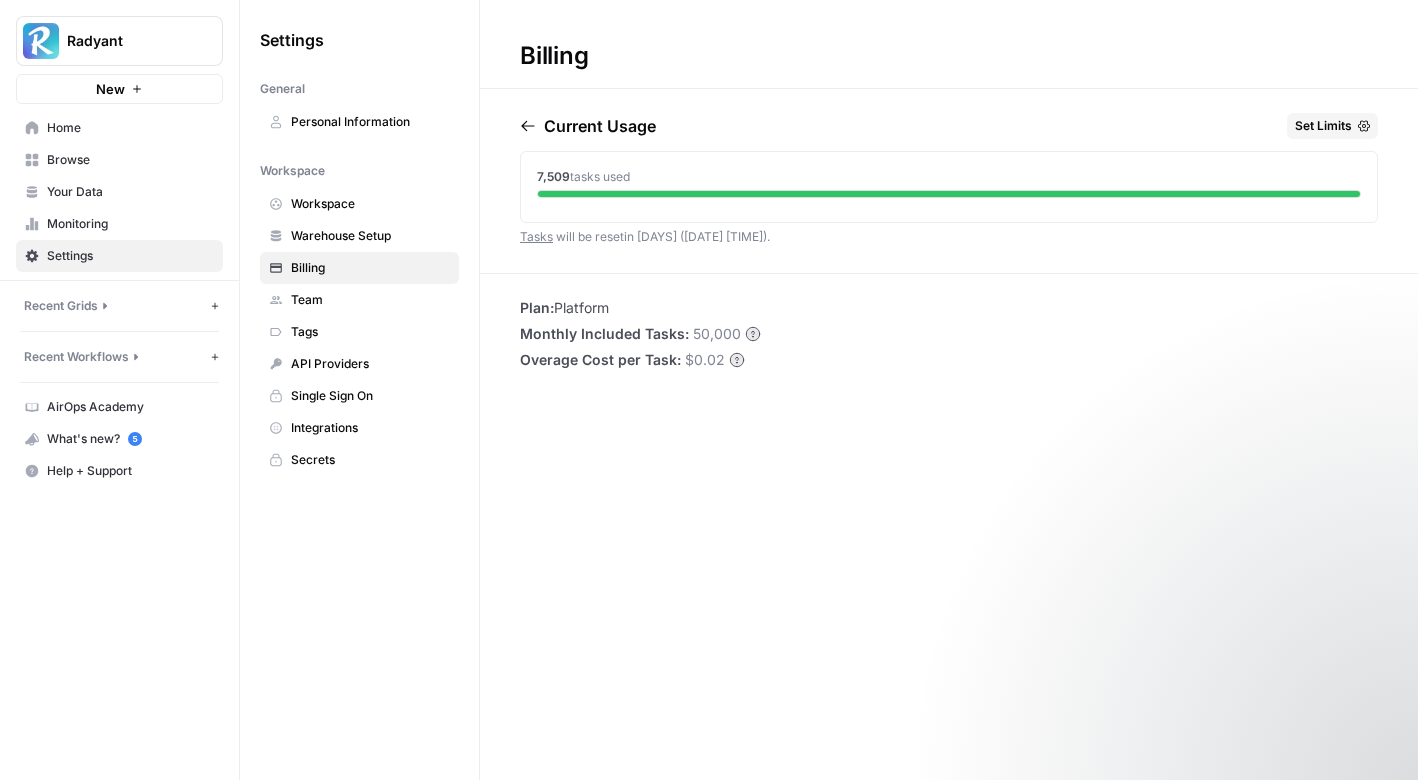 click on "Team" at bounding box center (370, 300) 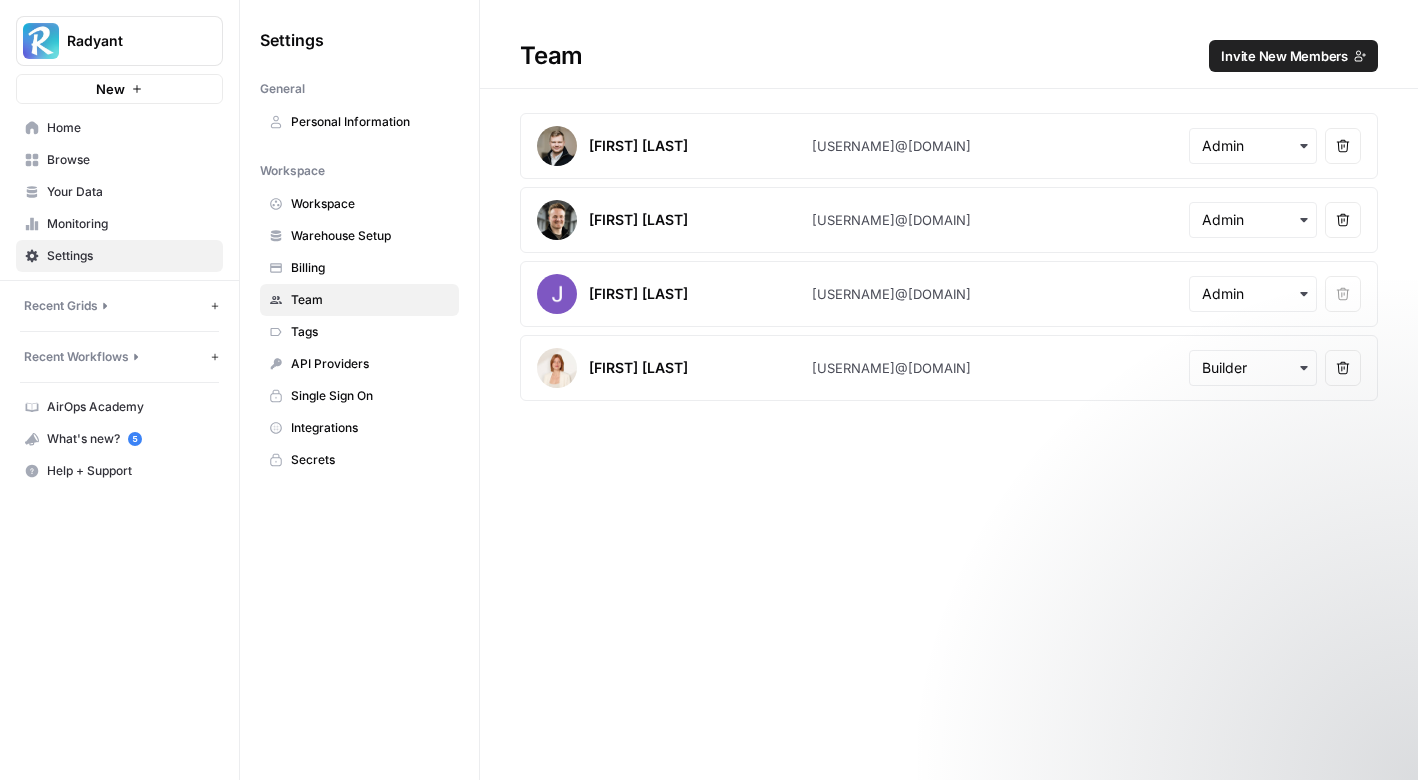 click on "Invite New Members" at bounding box center (1293, 56) 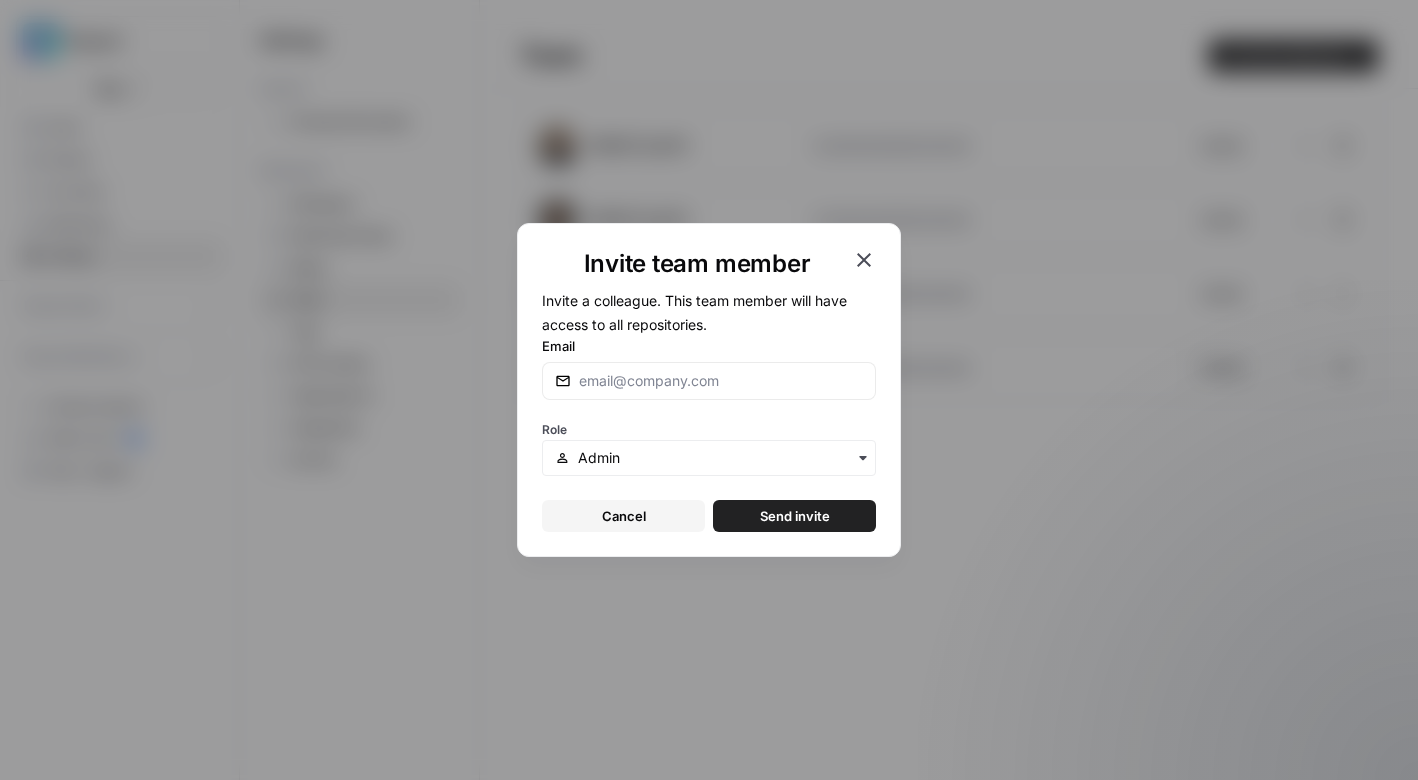 click 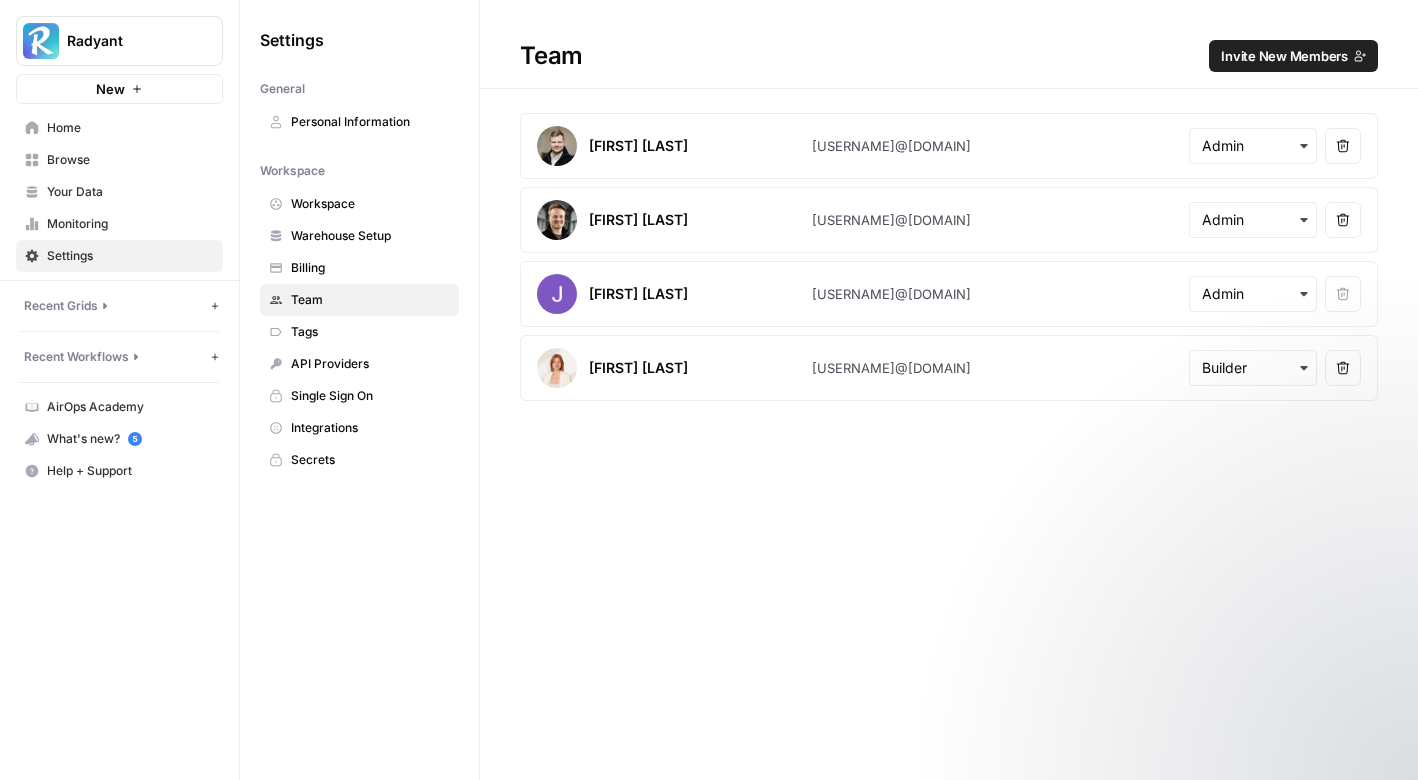 click on "Invite New Members" at bounding box center [1284, 56] 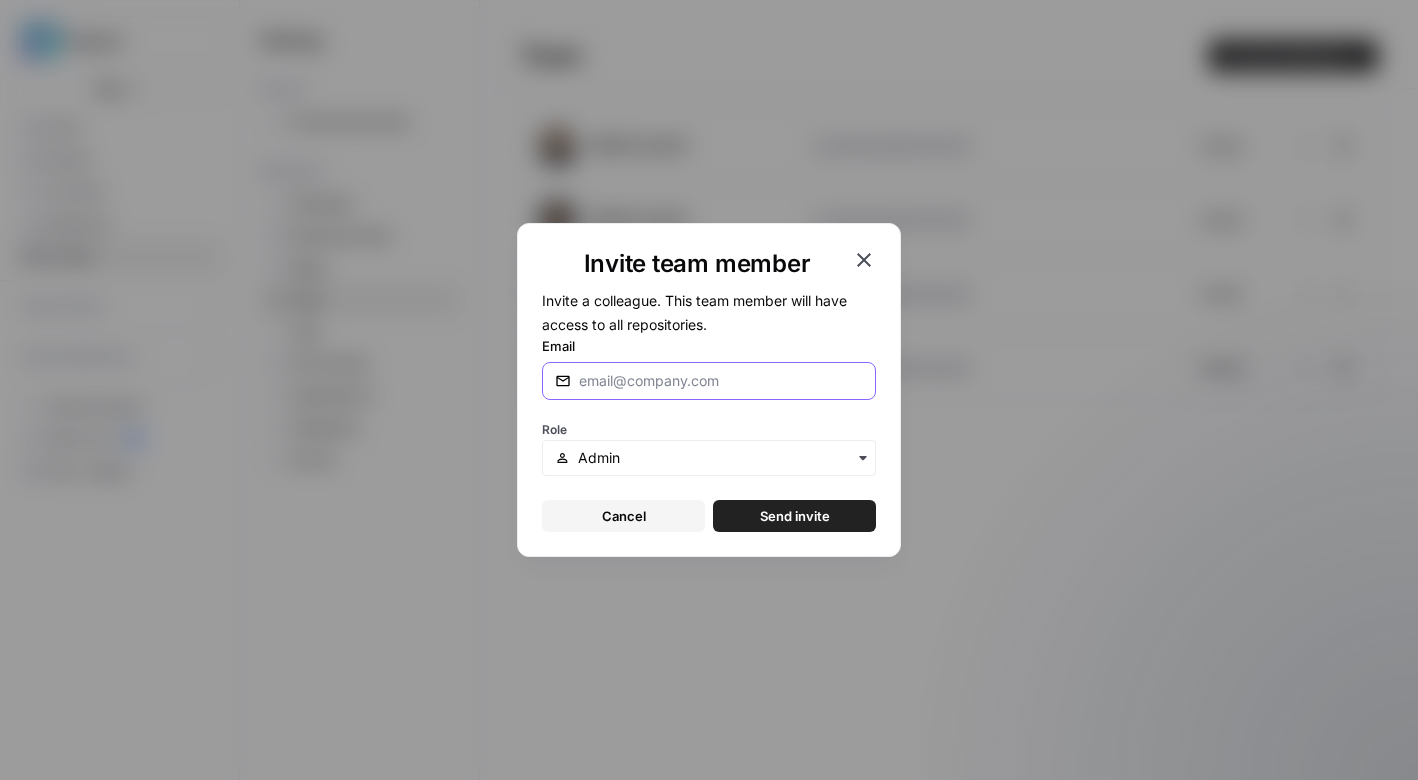click on "Email" at bounding box center [721, 381] 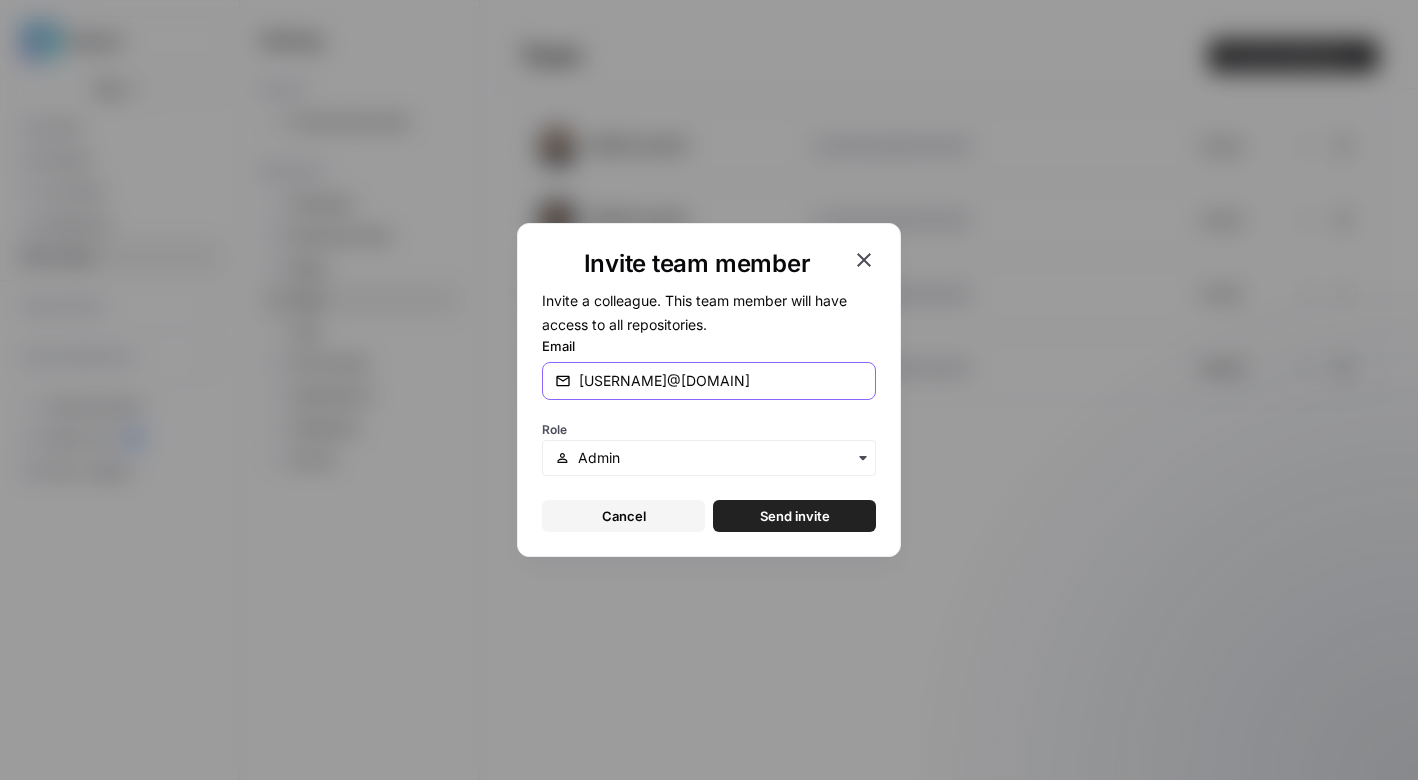 type on "[USERNAME]@[DOMAIN]" 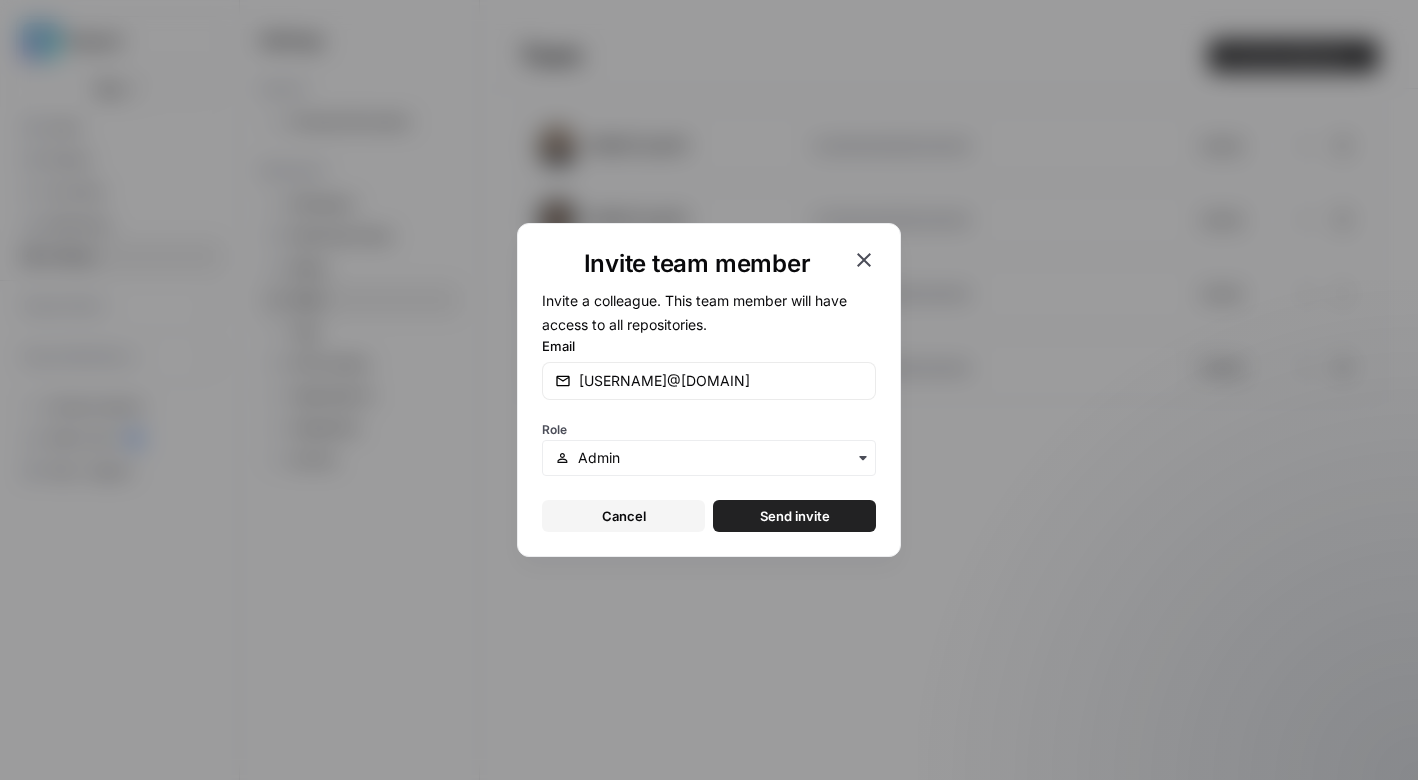 click on "Email" at bounding box center [709, 346] 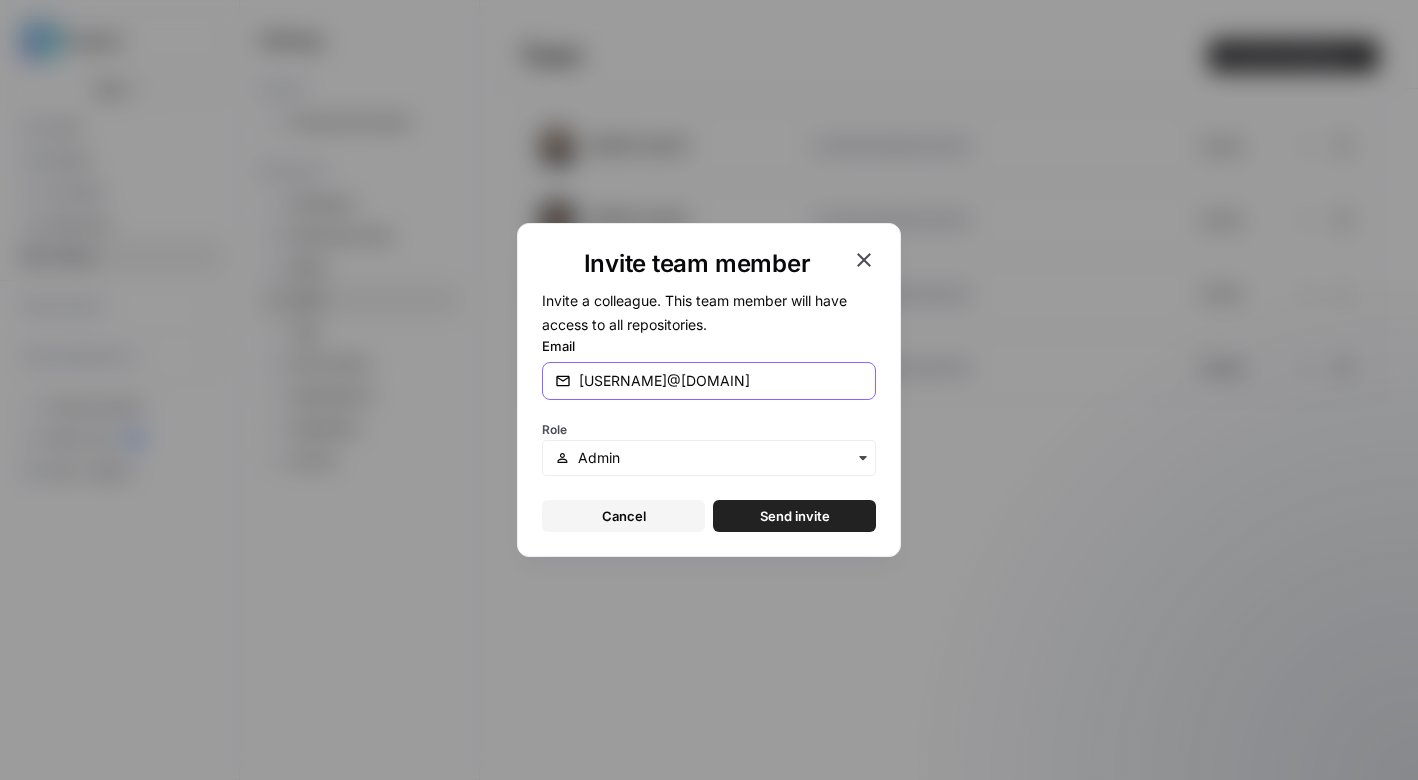 click on "[USERNAME]@[DOMAIN]" at bounding box center [721, 381] 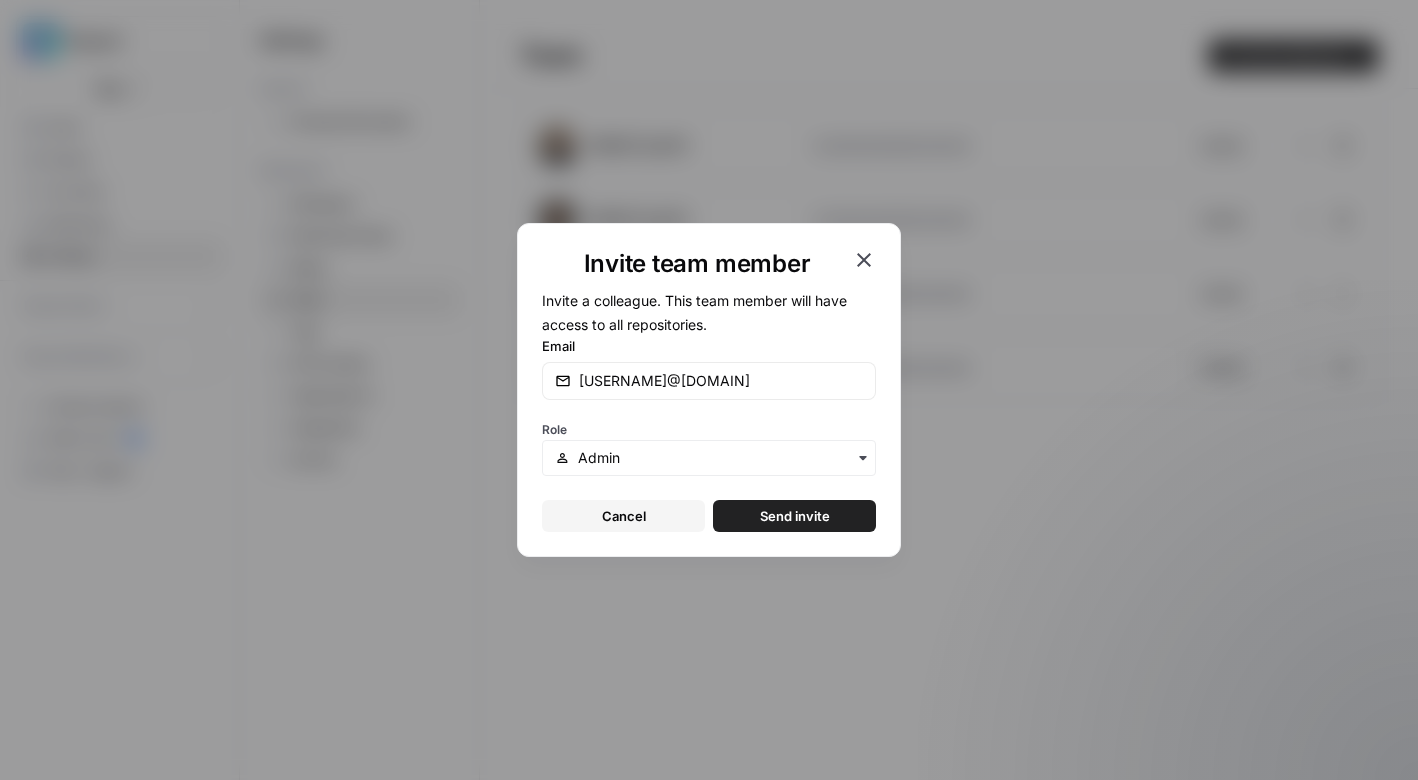 click at bounding box center (709, 458) 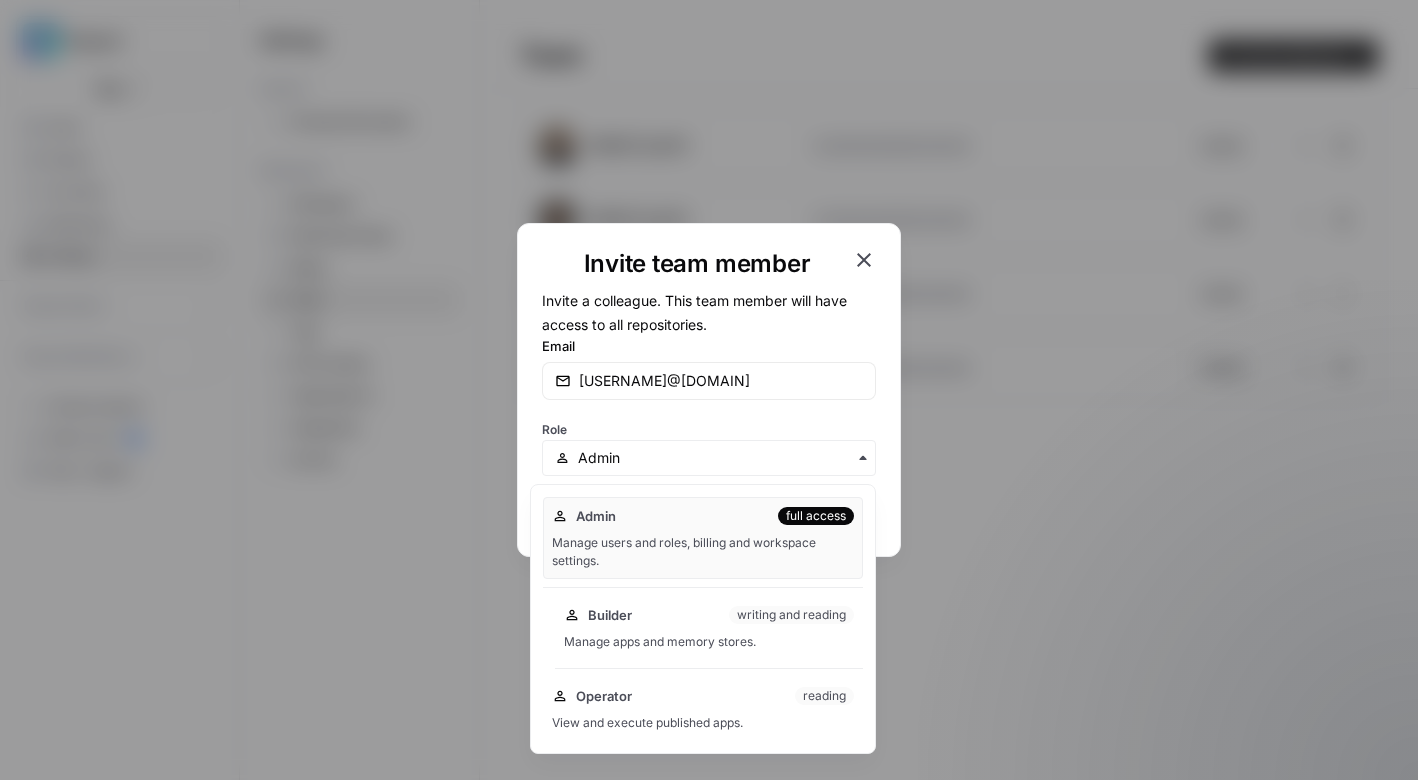 click on "Manage apps and memory stores." at bounding box center [709, 642] 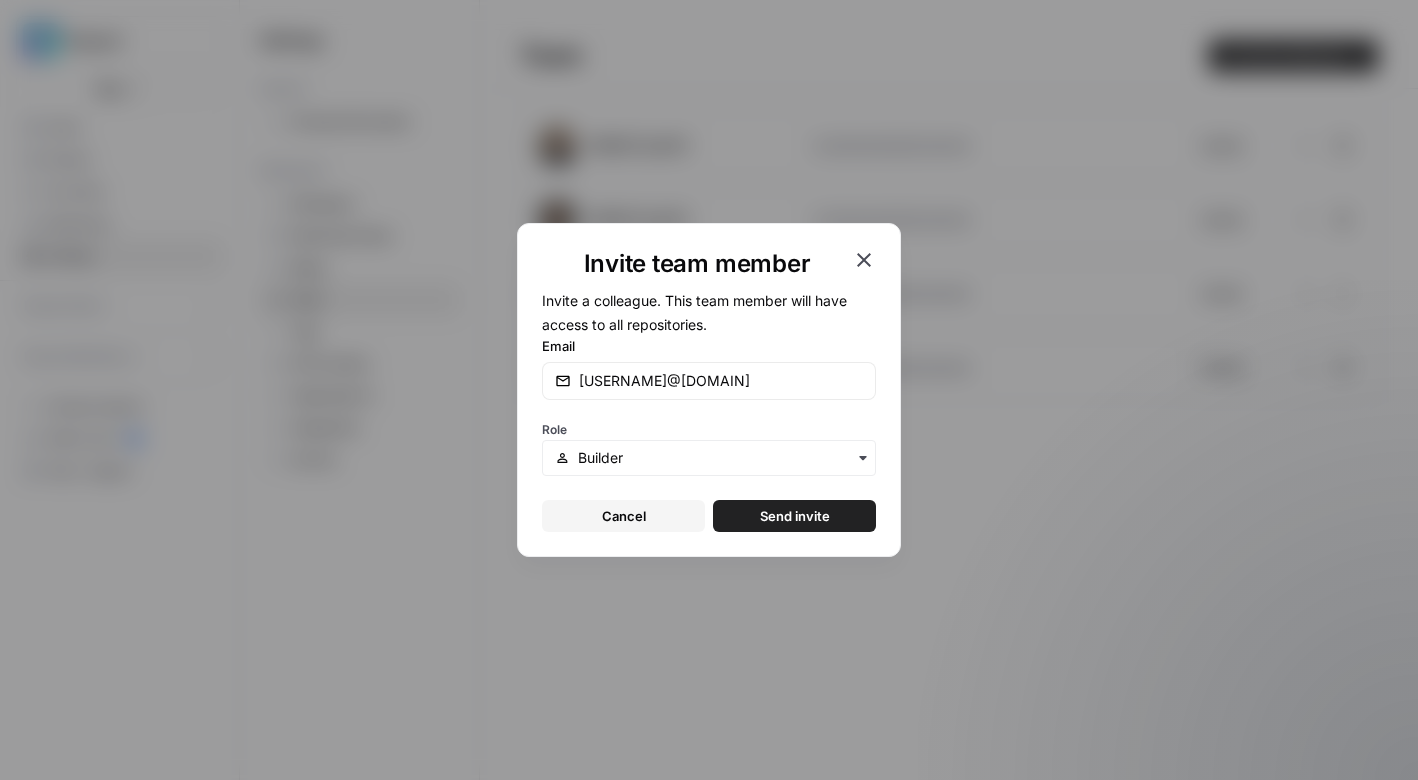 click on "Send invite" at bounding box center (794, 516) 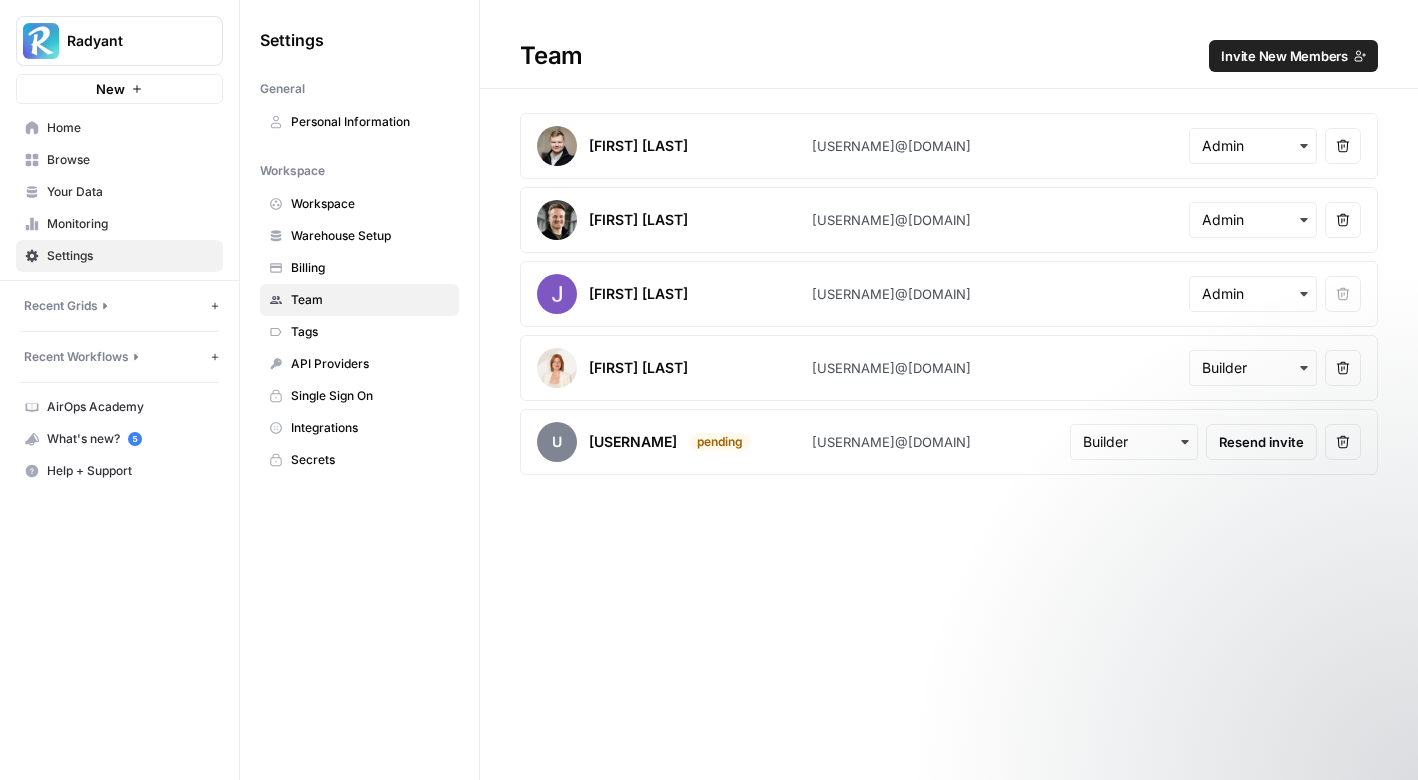 click on "Home" at bounding box center (119, 128) 